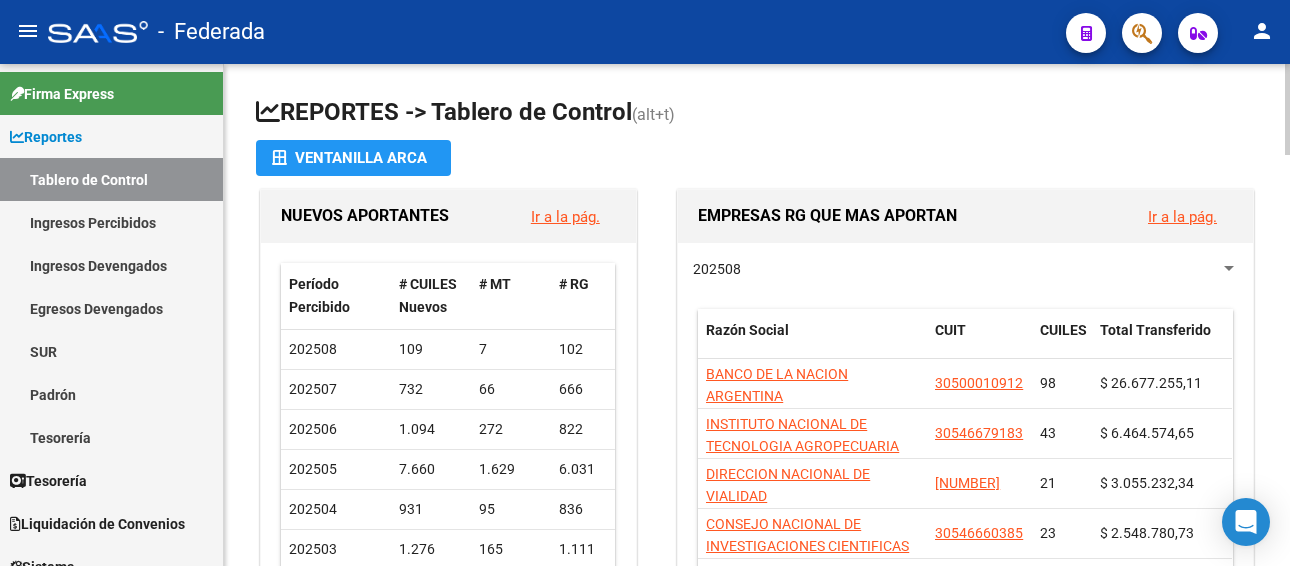 scroll, scrollTop: 0, scrollLeft: 0, axis: both 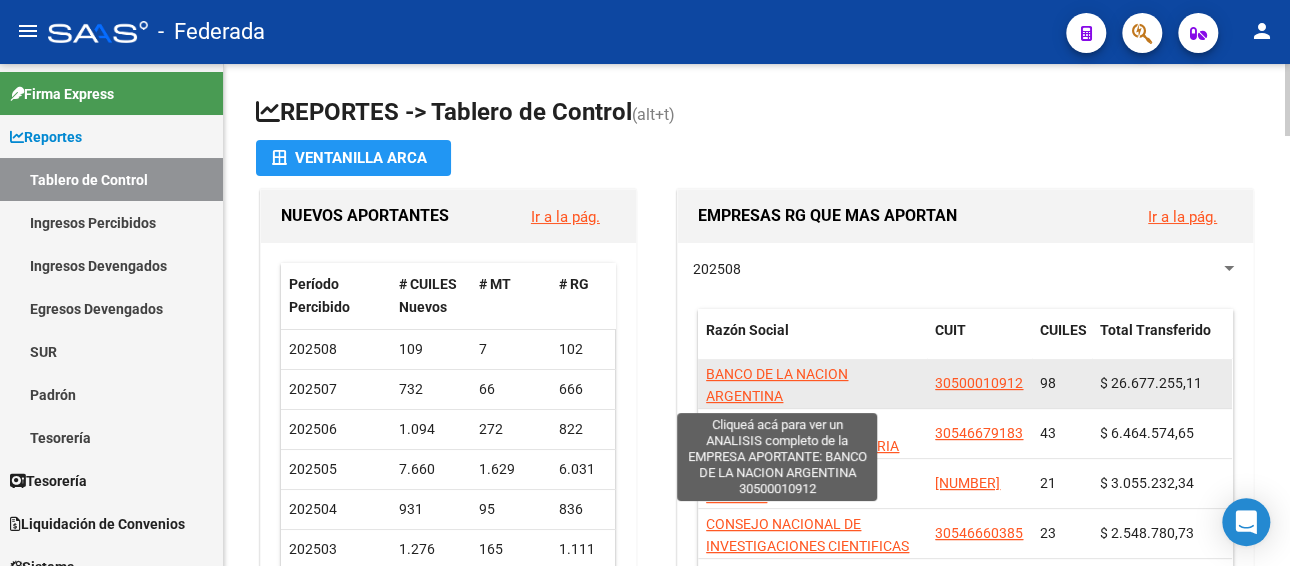 click on "BANCO DE LA NACION ARGENTINA" 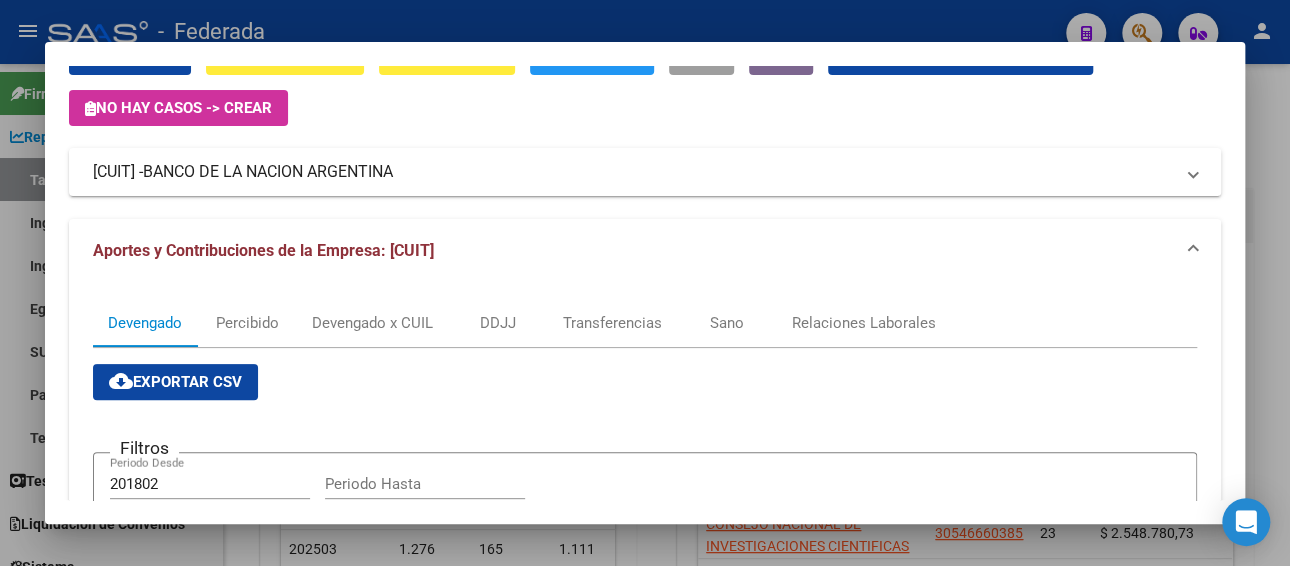 scroll, scrollTop: 100, scrollLeft: 0, axis: vertical 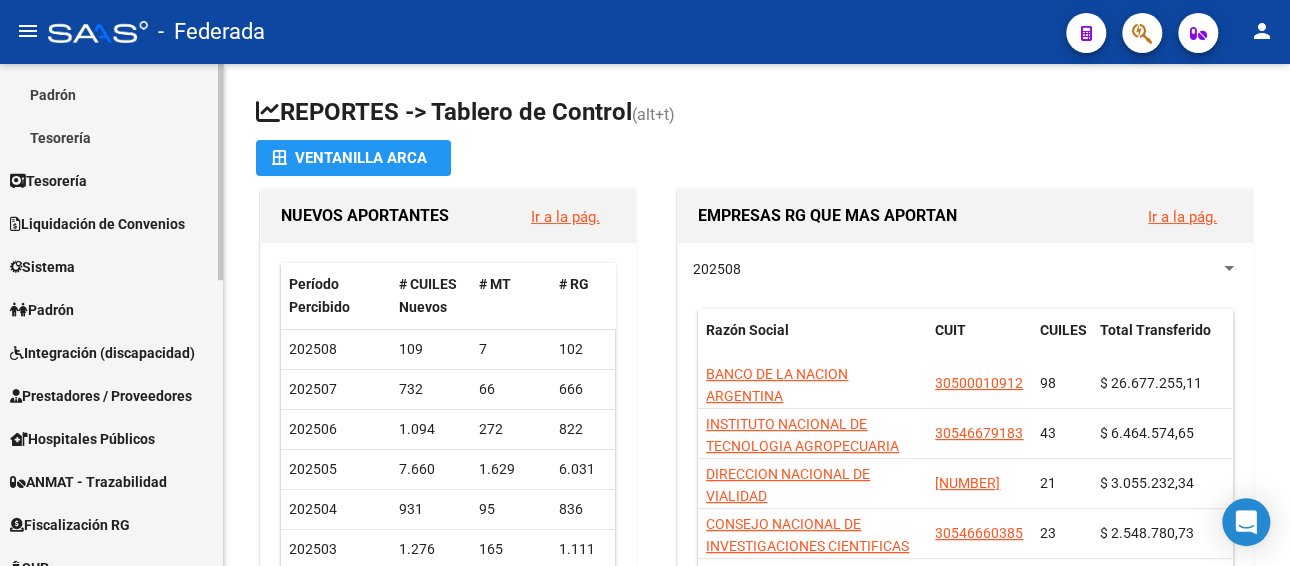 click on "Integración (discapacidad)" at bounding box center [102, 353] 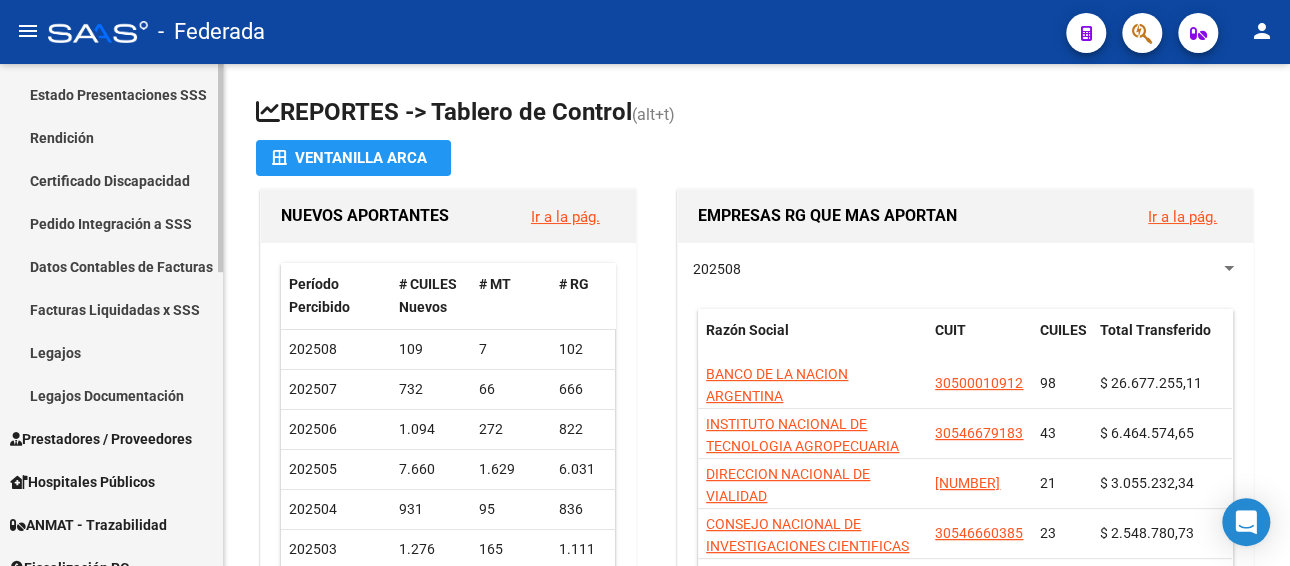 click on "Legajos" at bounding box center [111, 352] 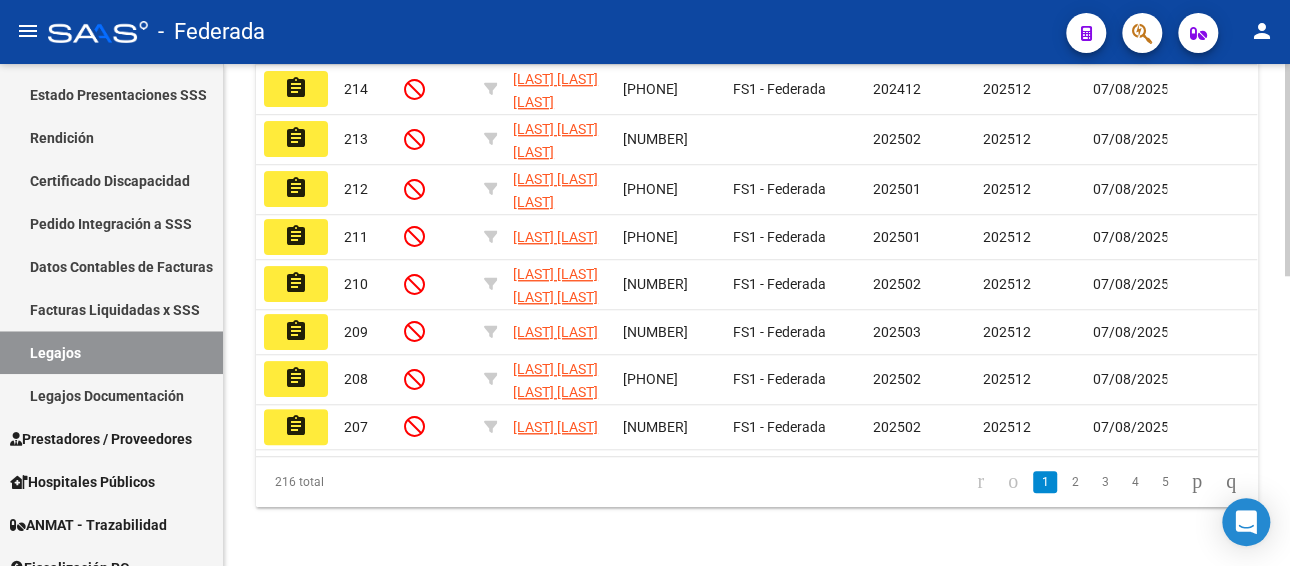 scroll, scrollTop: 684, scrollLeft: 0, axis: vertical 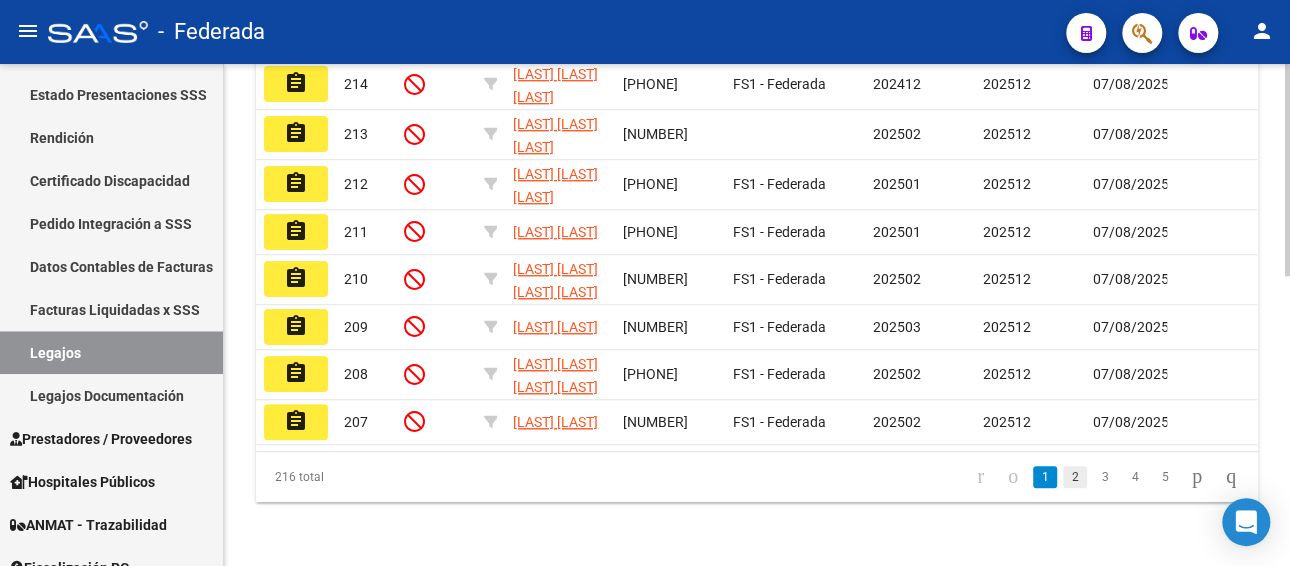 click on "2" 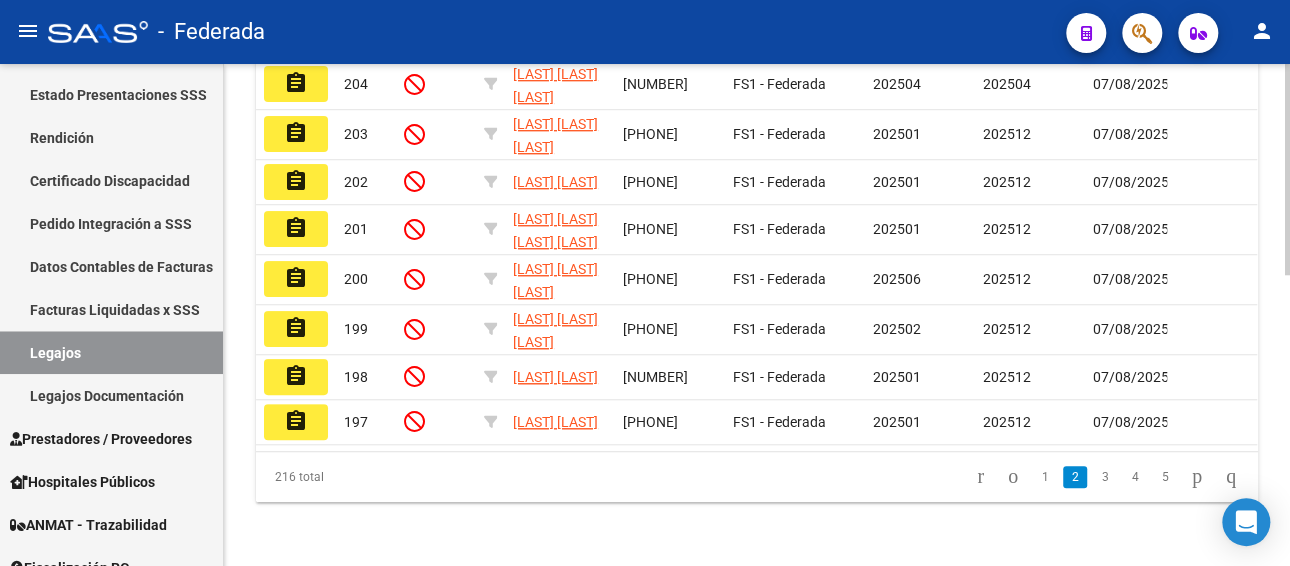 scroll, scrollTop: 684, scrollLeft: 0, axis: vertical 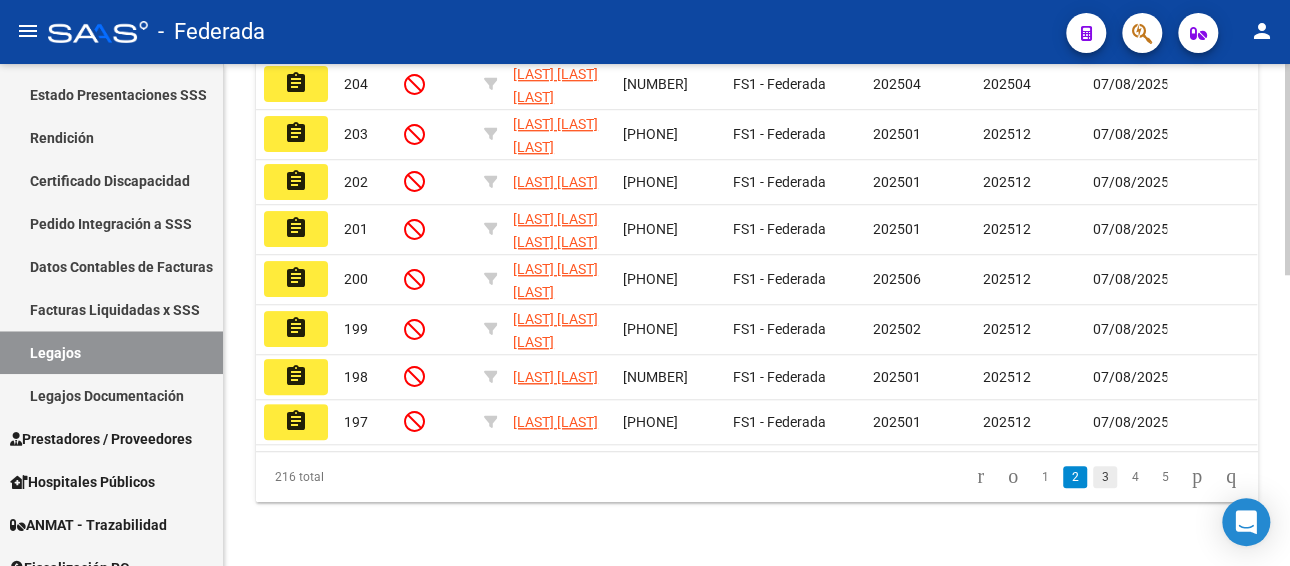 click on "3" 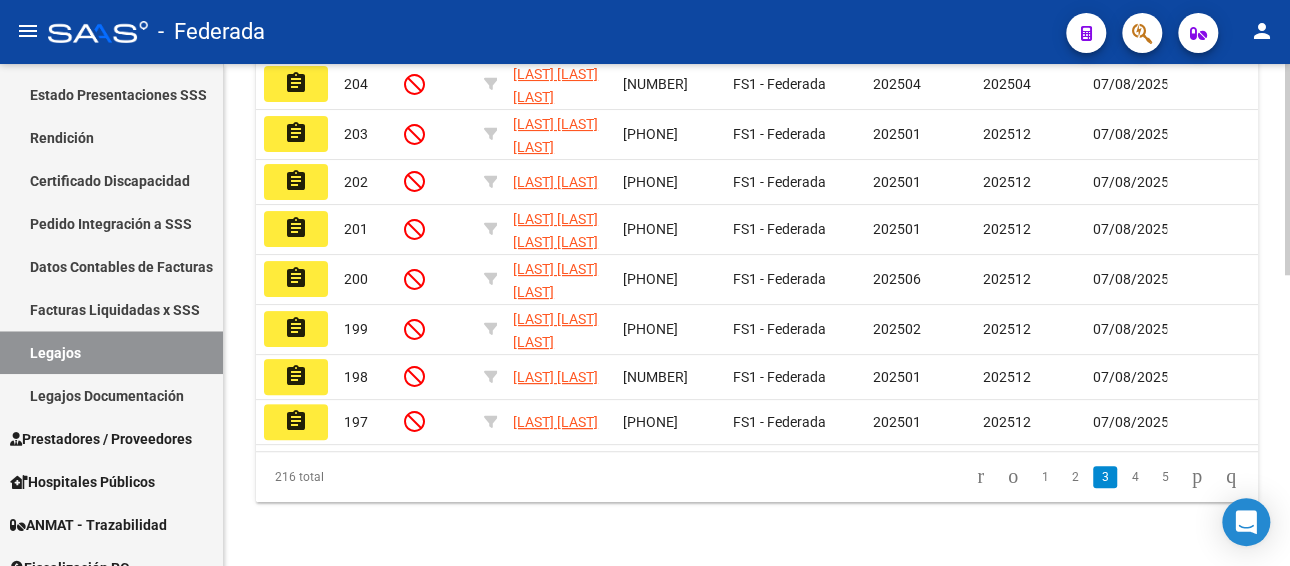 scroll, scrollTop: 684, scrollLeft: 0, axis: vertical 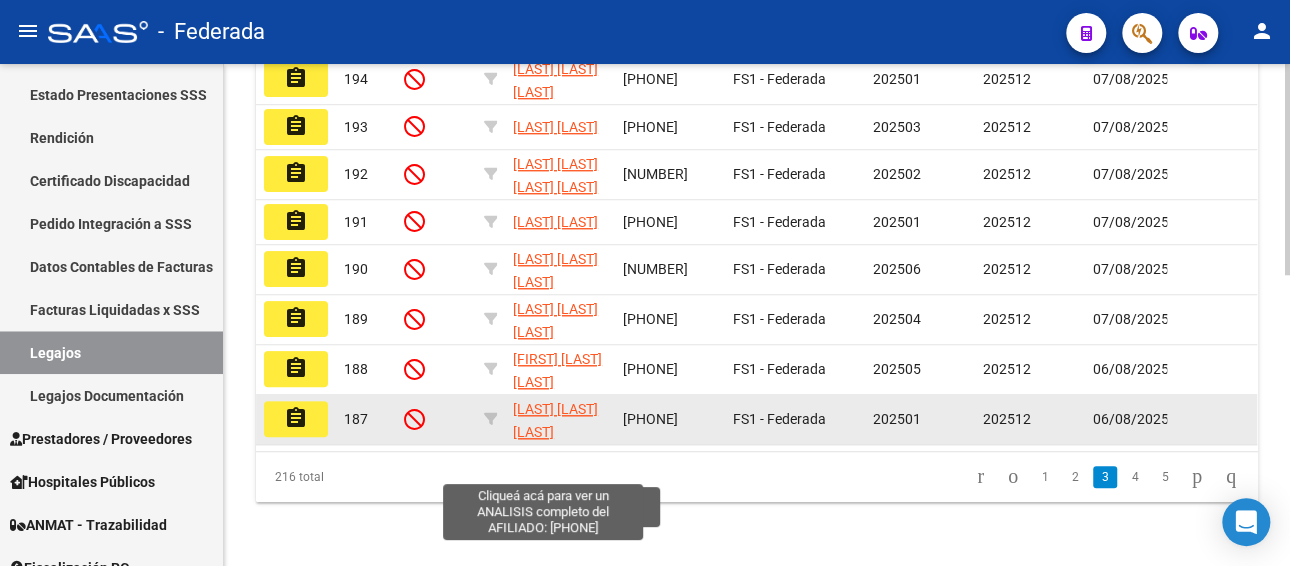 click on "[LAST] [LAST] [LAST]" 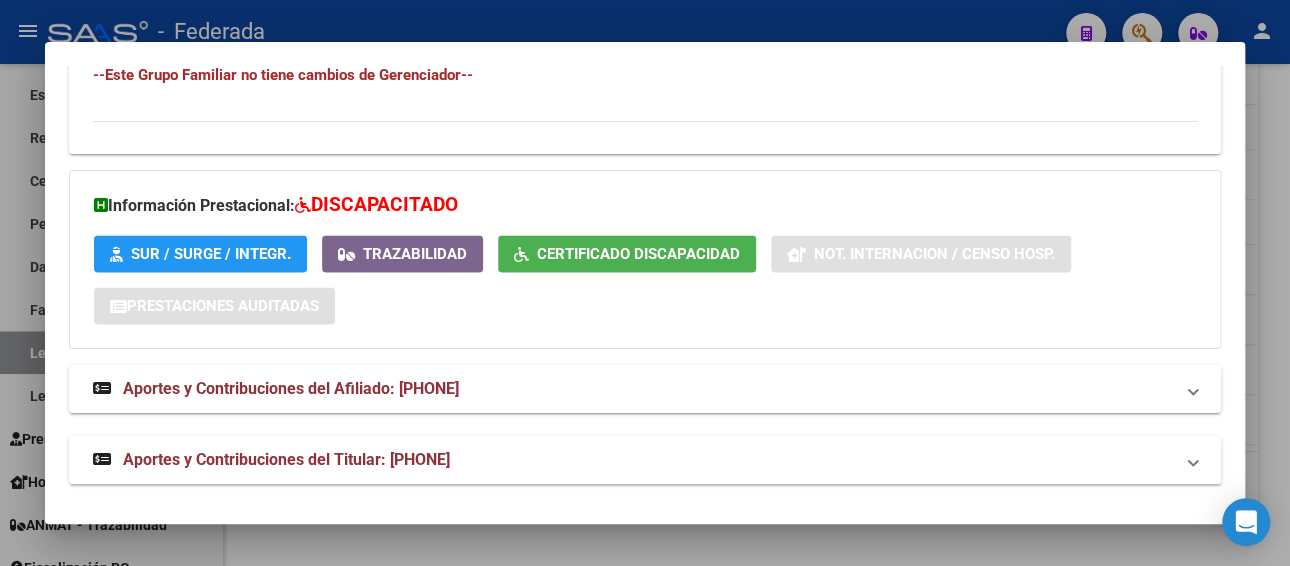 scroll, scrollTop: 1266, scrollLeft: 0, axis: vertical 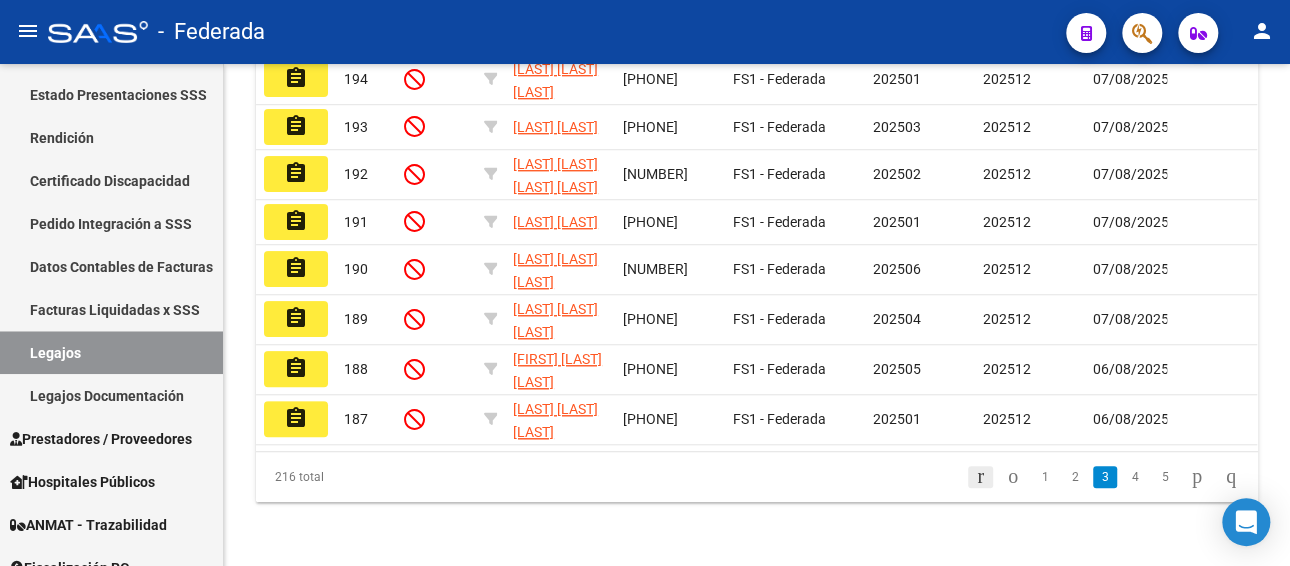 click 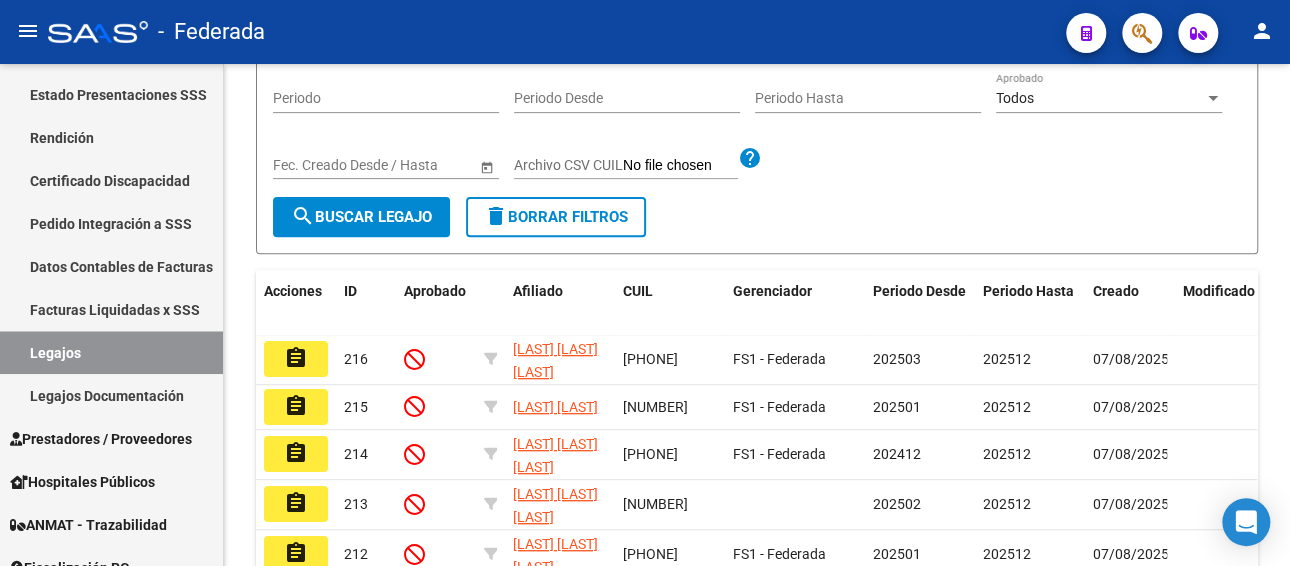 scroll, scrollTop: 384, scrollLeft: 0, axis: vertical 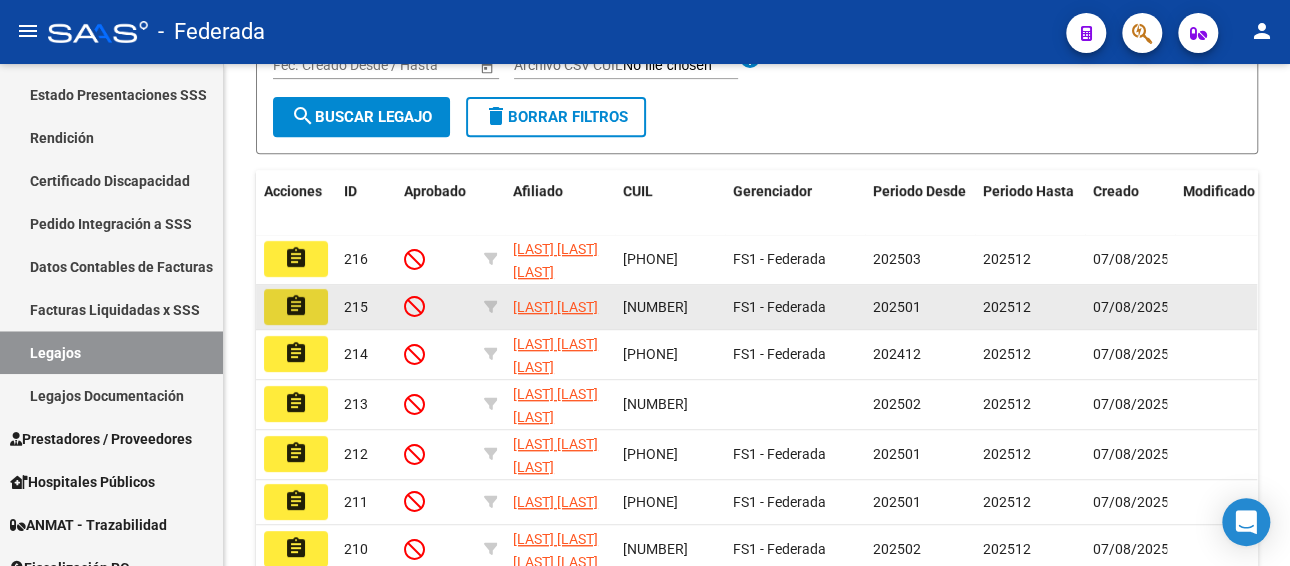 click on "assignment" 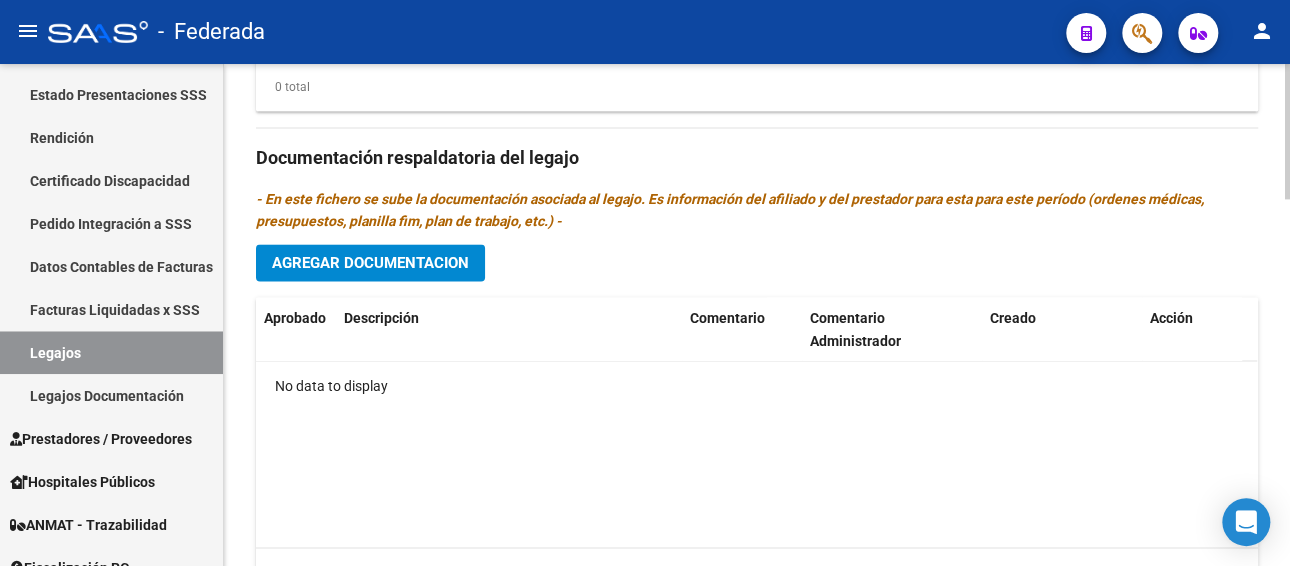 scroll, scrollTop: 1368, scrollLeft: 0, axis: vertical 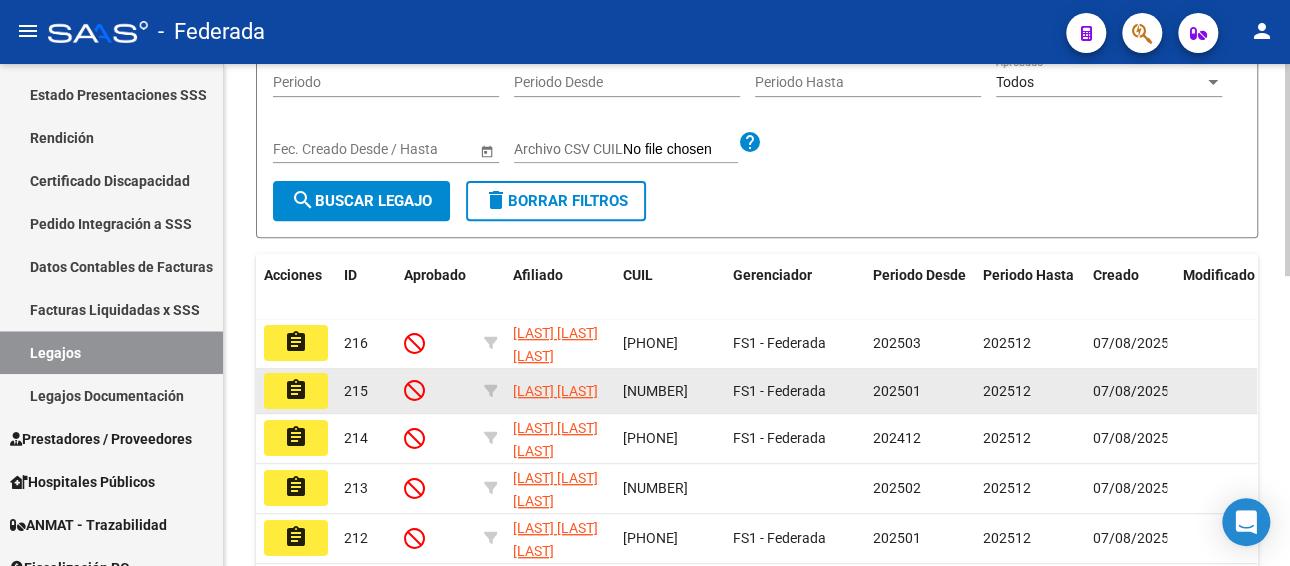 click on "215" 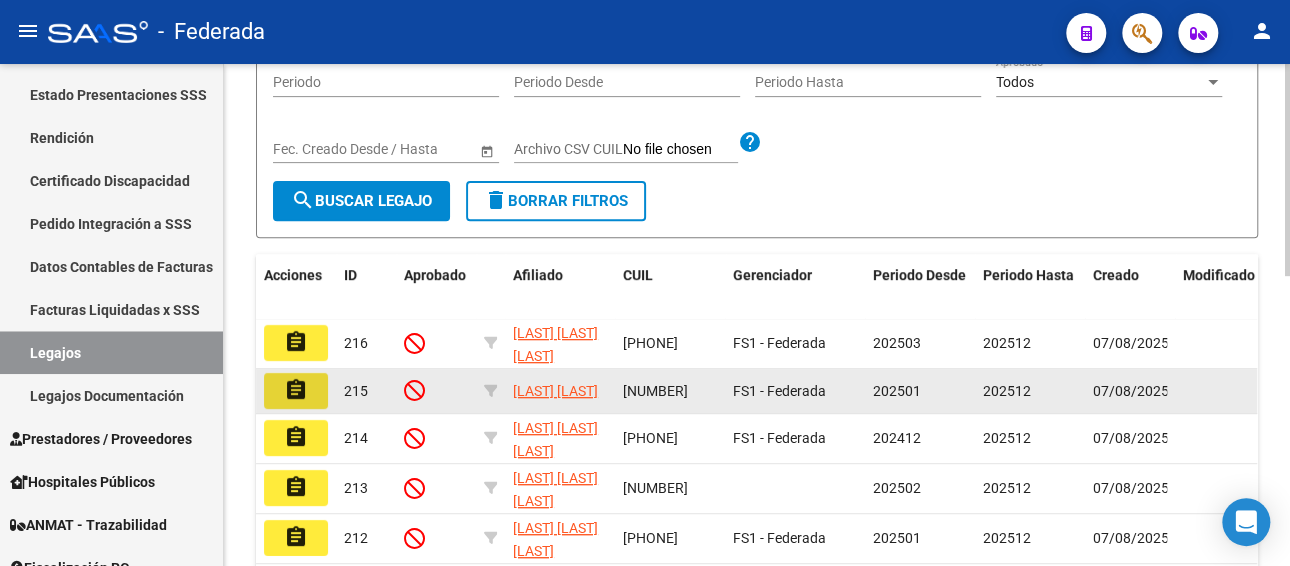 click on "assignment" 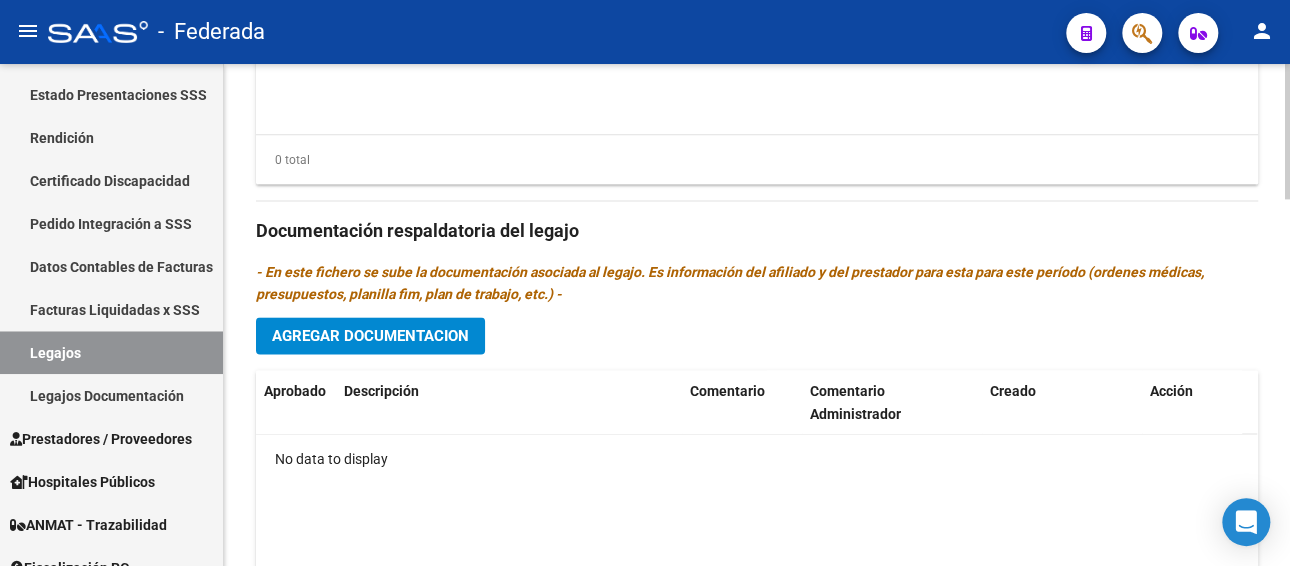 scroll, scrollTop: 700, scrollLeft: 0, axis: vertical 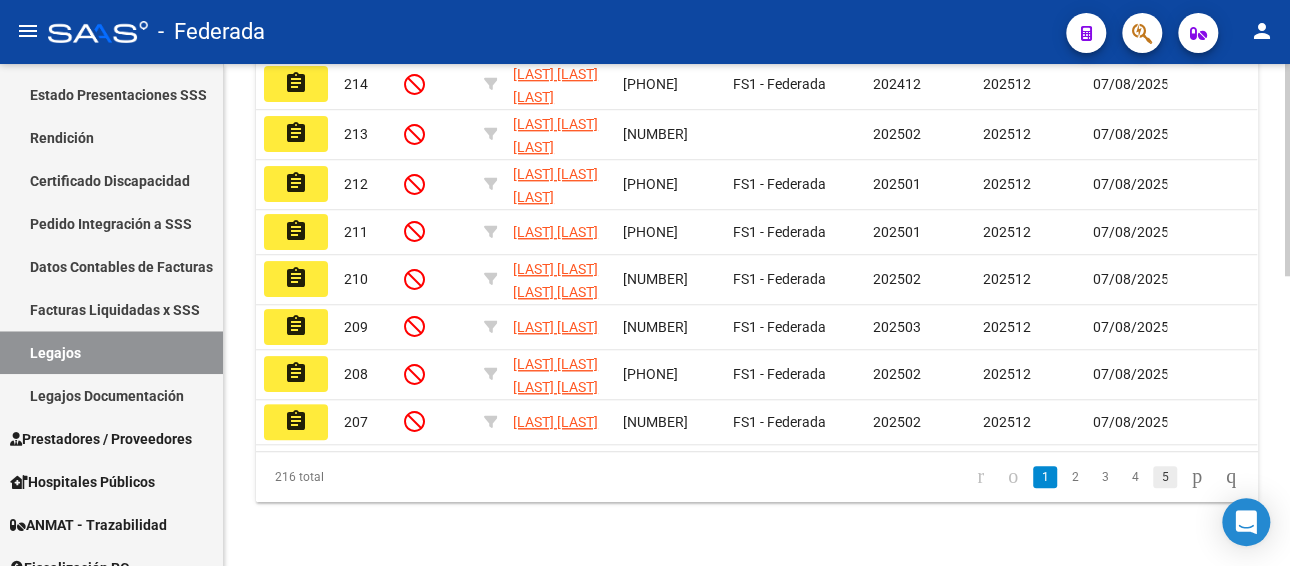 click on "5" 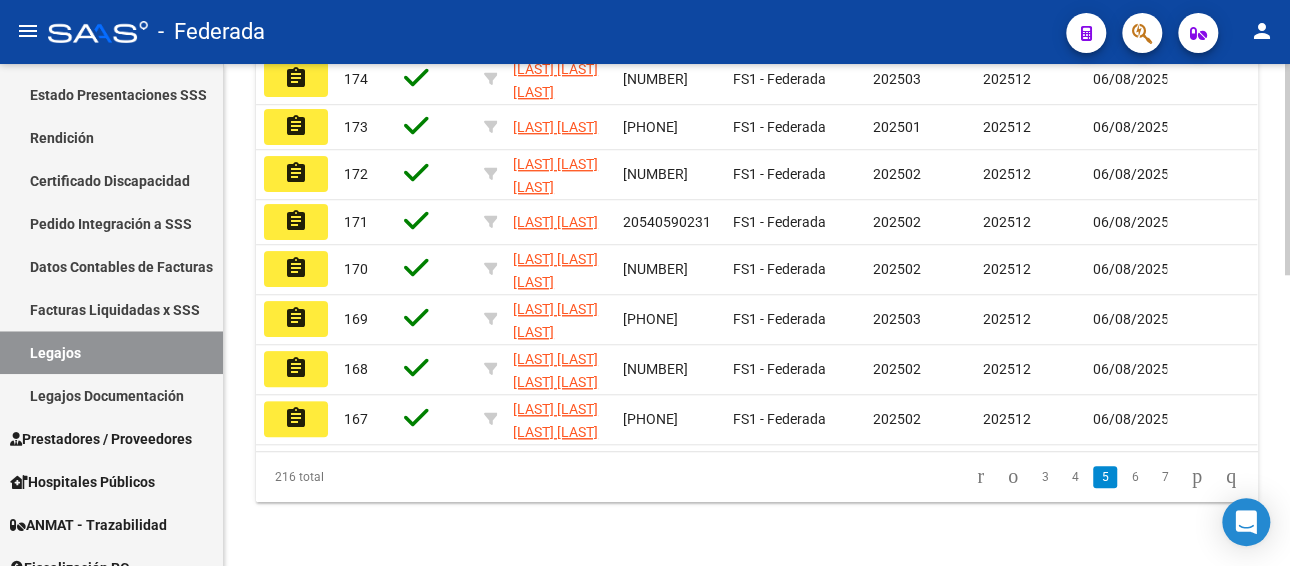 scroll, scrollTop: 684, scrollLeft: 0, axis: vertical 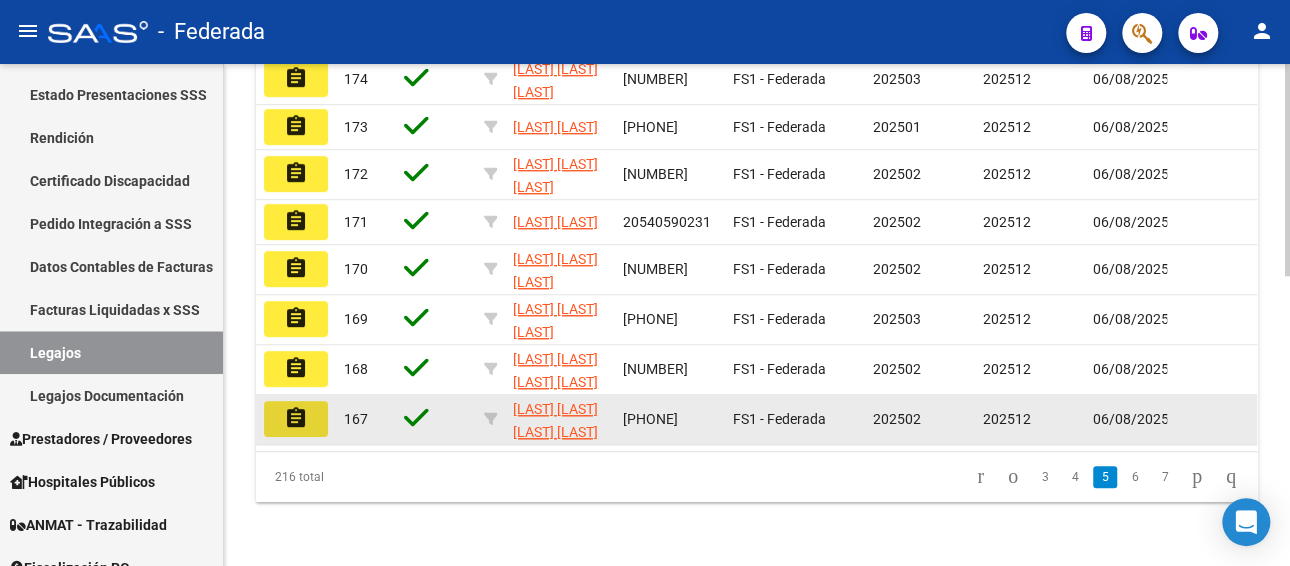 click on "assignment" 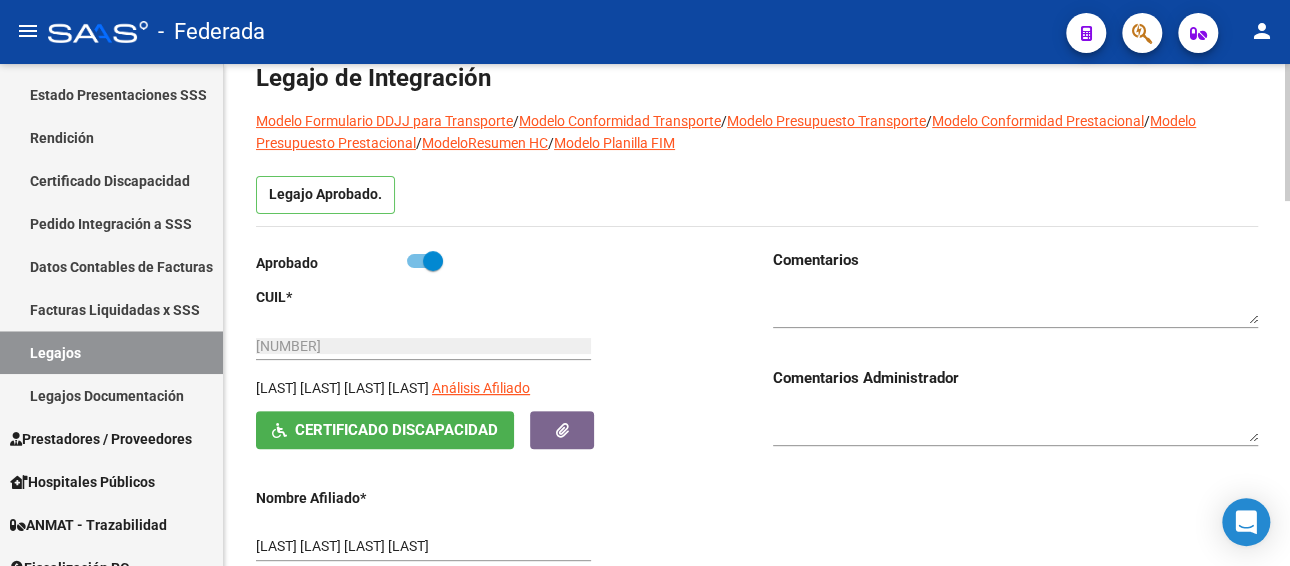 scroll, scrollTop: 0, scrollLeft: 0, axis: both 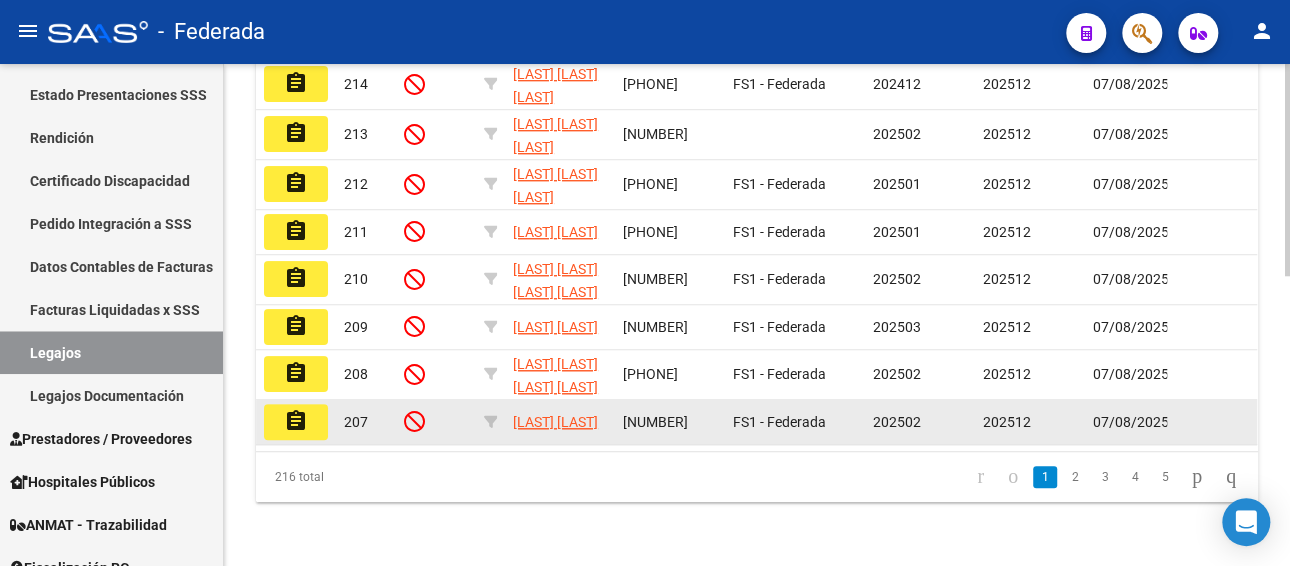 click on "assignment" 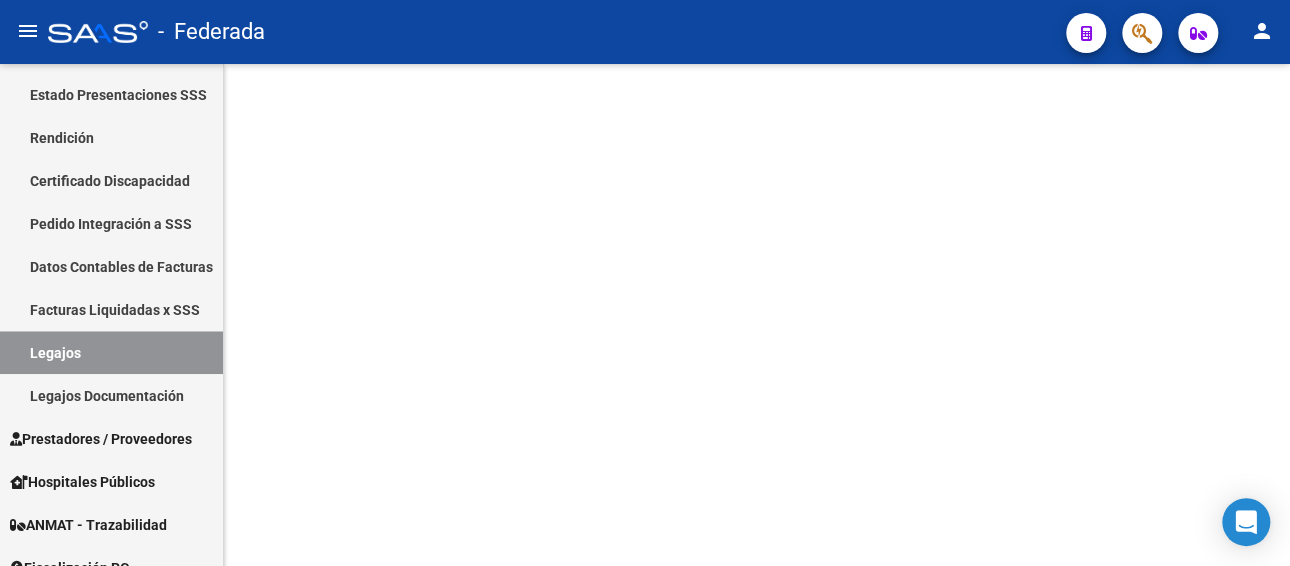scroll, scrollTop: 0, scrollLeft: 0, axis: both 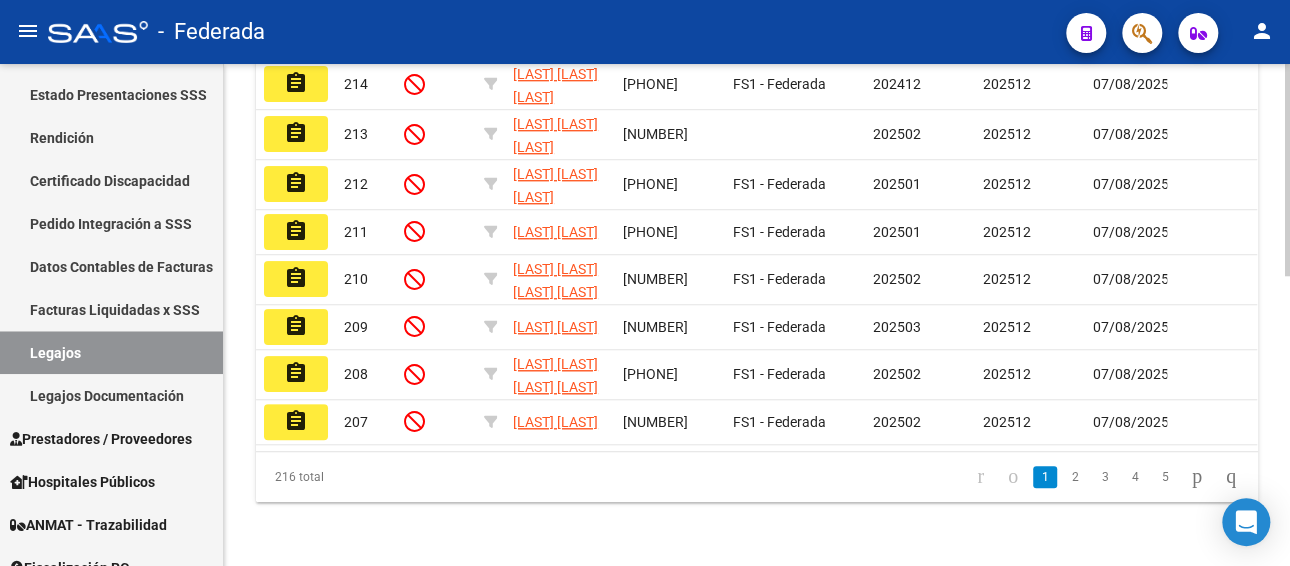 click on "2" 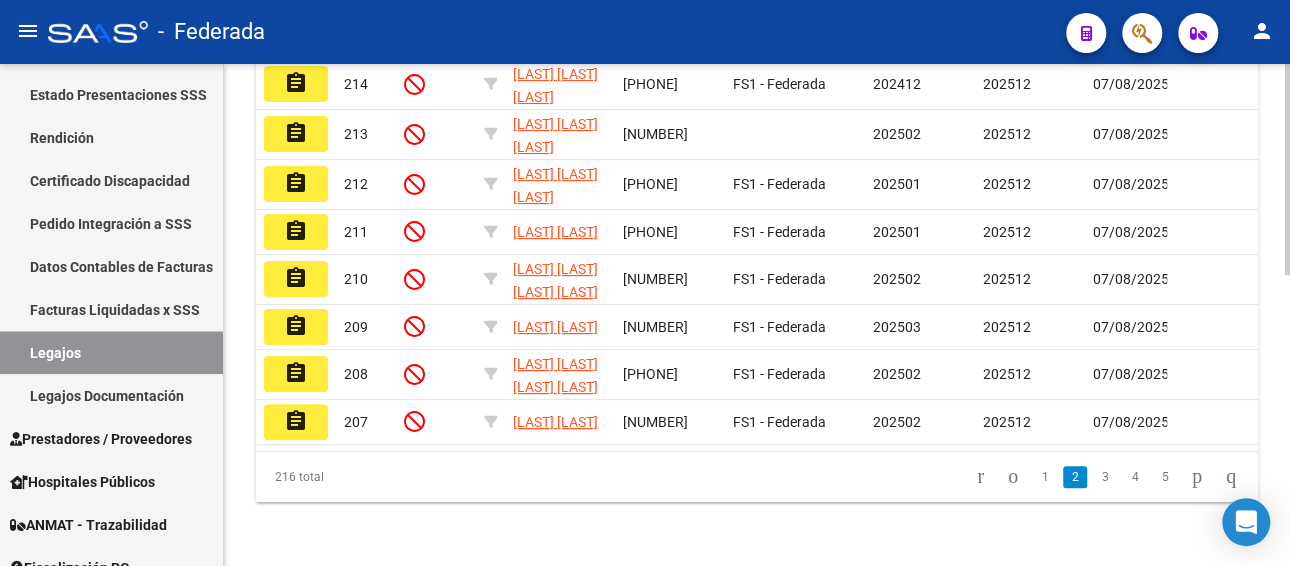scroll, scrollTop: 684, scrollLeft: 0, axis: vertical 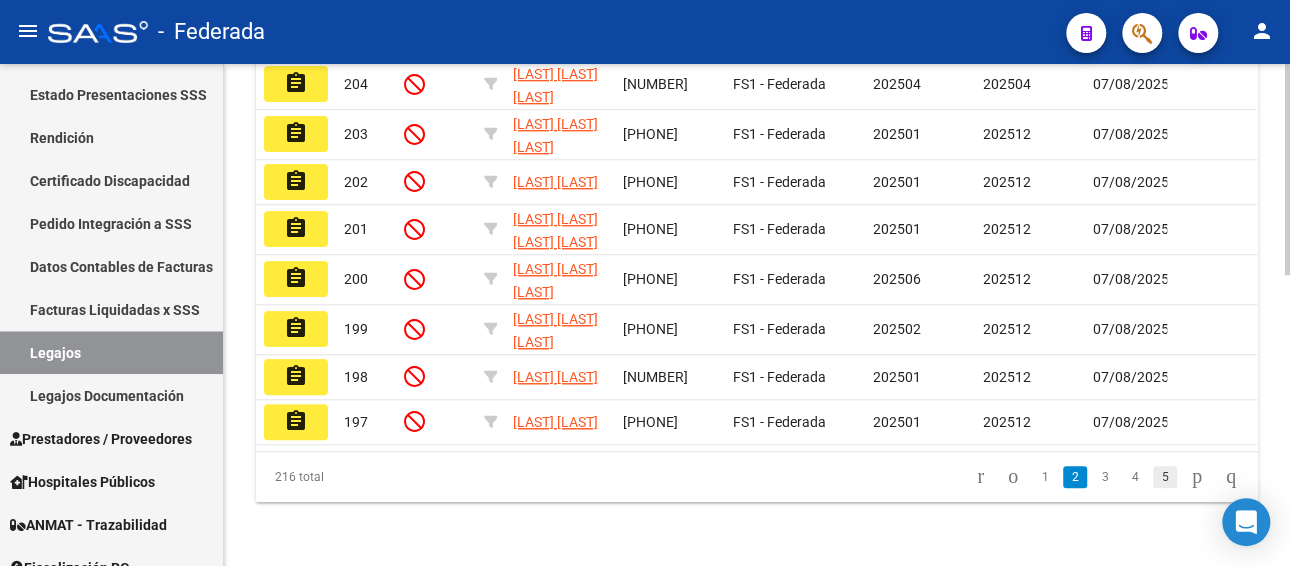 click on "5" 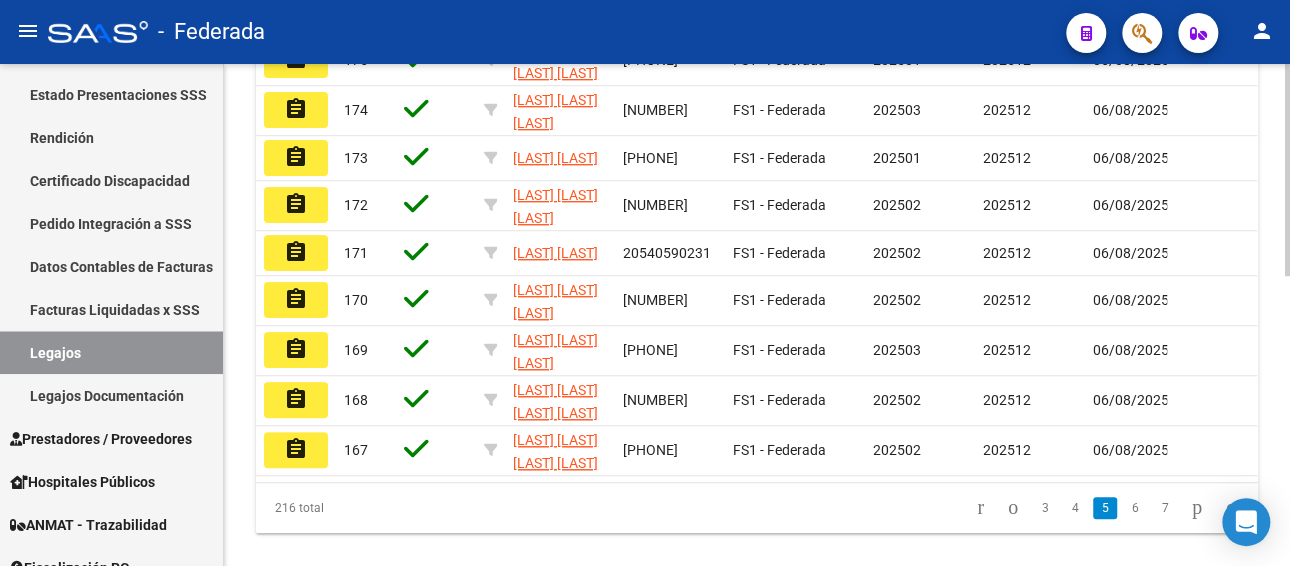 scroll, scrollTop: 684, scrollLeft: 0, axis: vertical 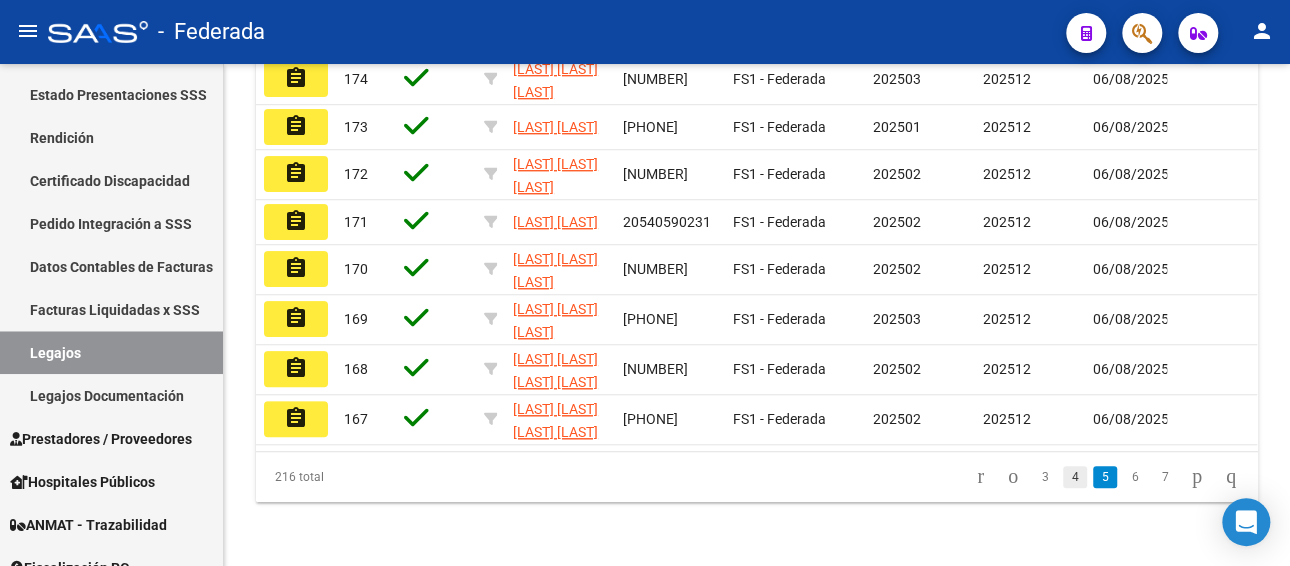 click on "4" 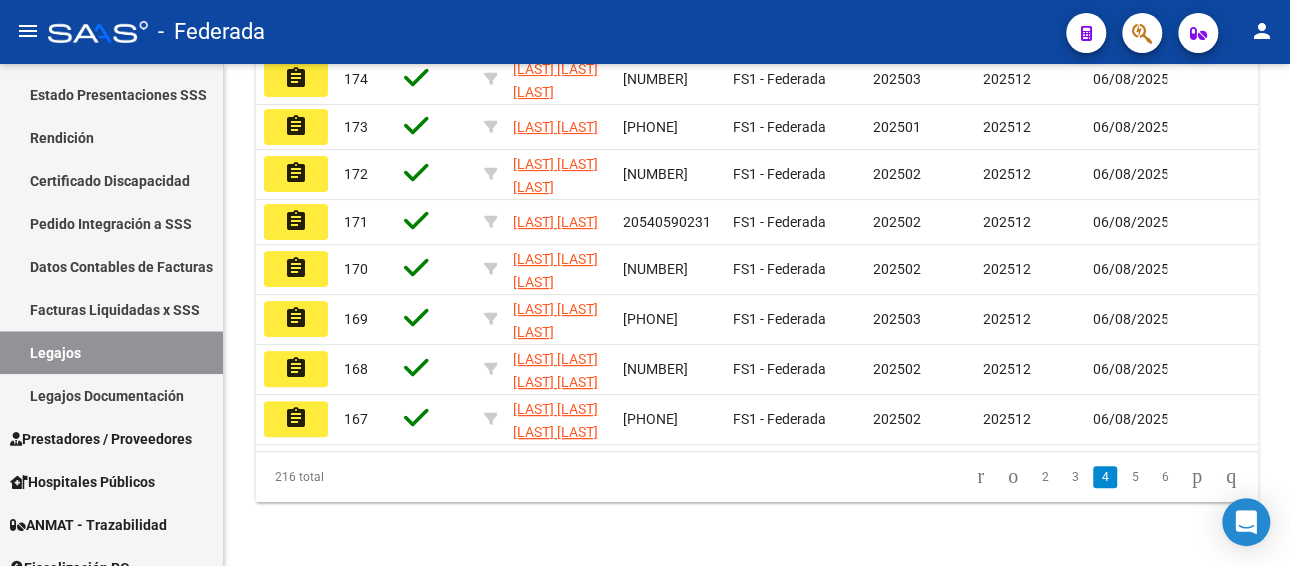 scroll, scrollTop: 684, scrollLeft: 0, axis: vertical 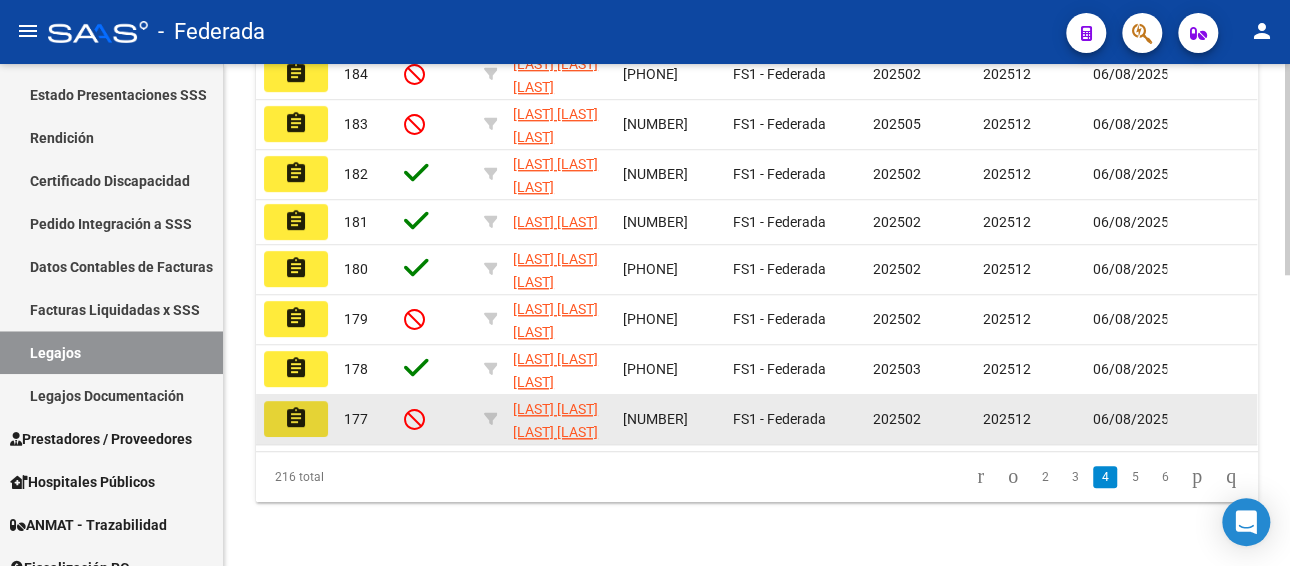 click on "assignment" 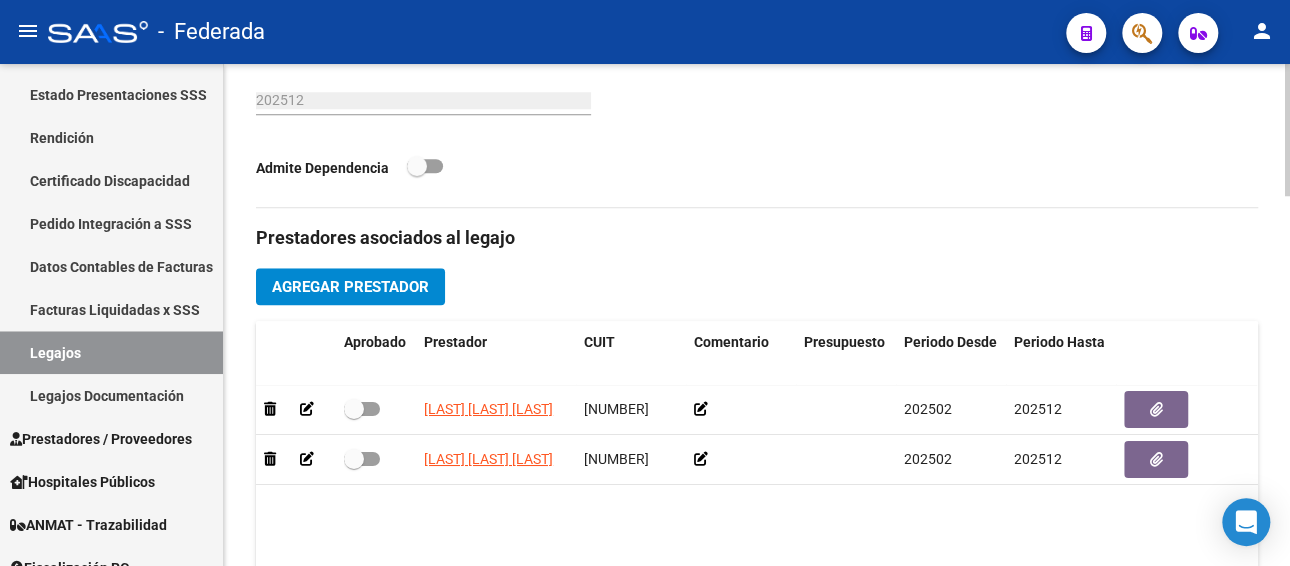 scroll, scrollTop: 200, scrollLeft: 0, axis: vertical 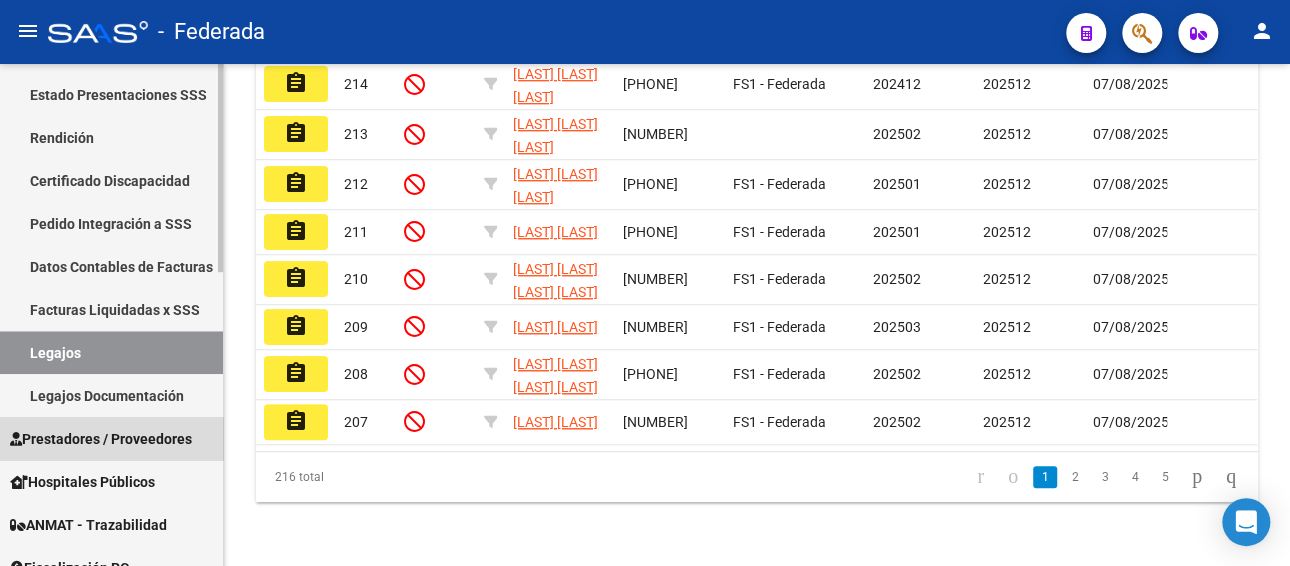 click on "Prestadores / Proveedores" at bounding box center (101, 439) 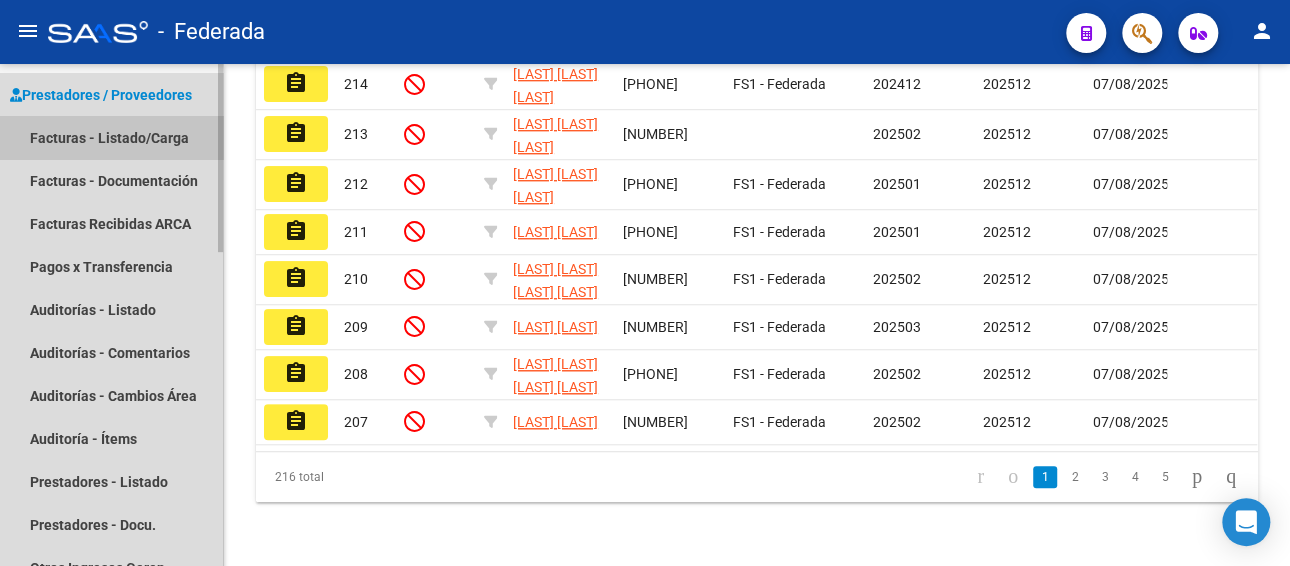 click on "Facturas - Listado/Carga" at bounding box center [111, 137] 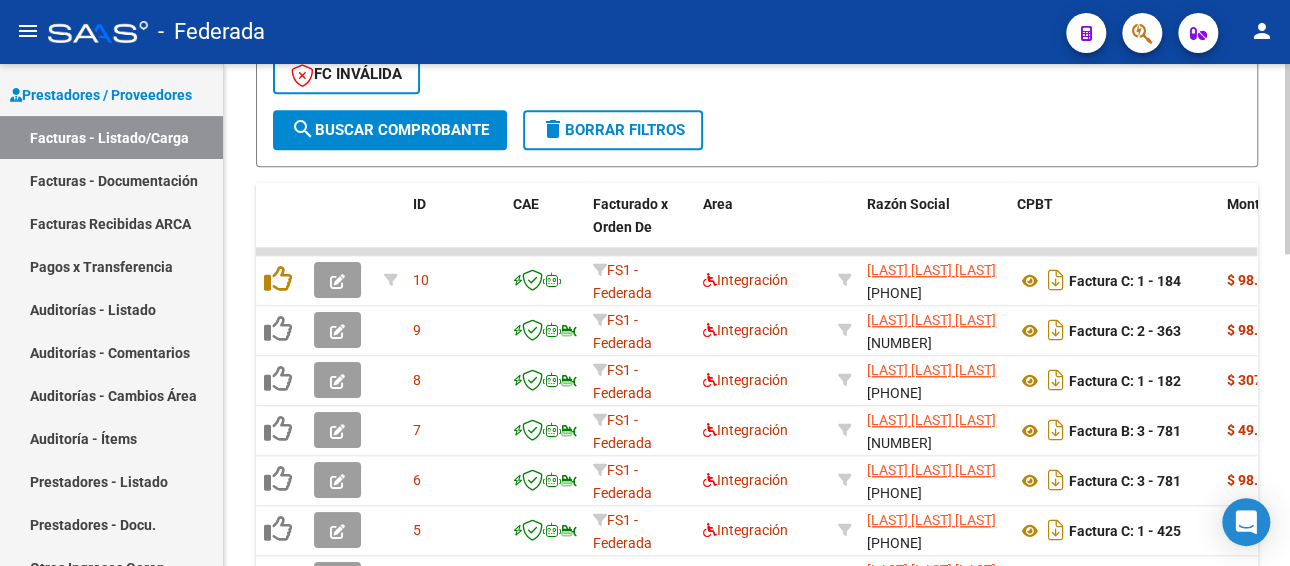 scroll, scrollTop: 747, scrollLeft: 0, axis: vertical 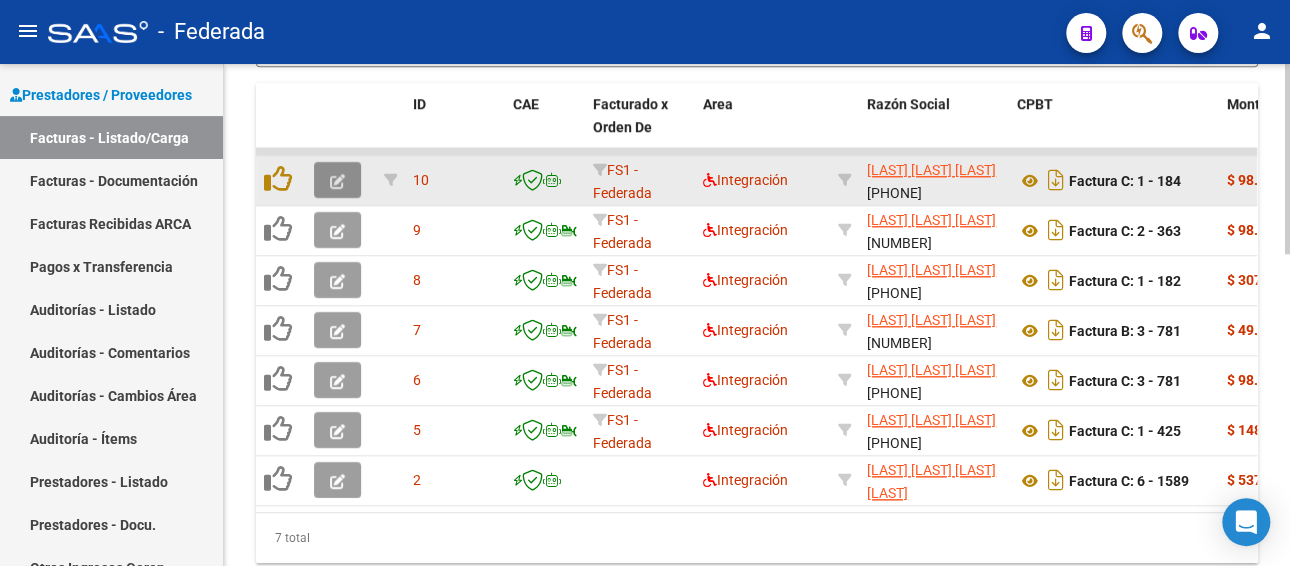 click 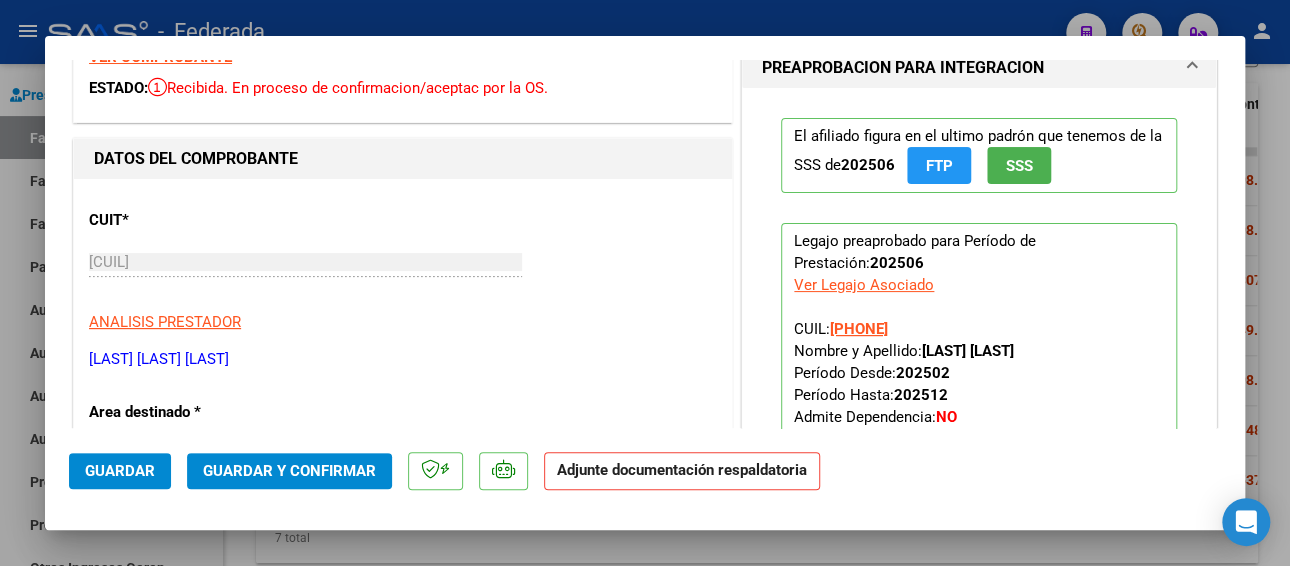 scroll, scrollTop: 0, scrollLeft: 0, axis: both 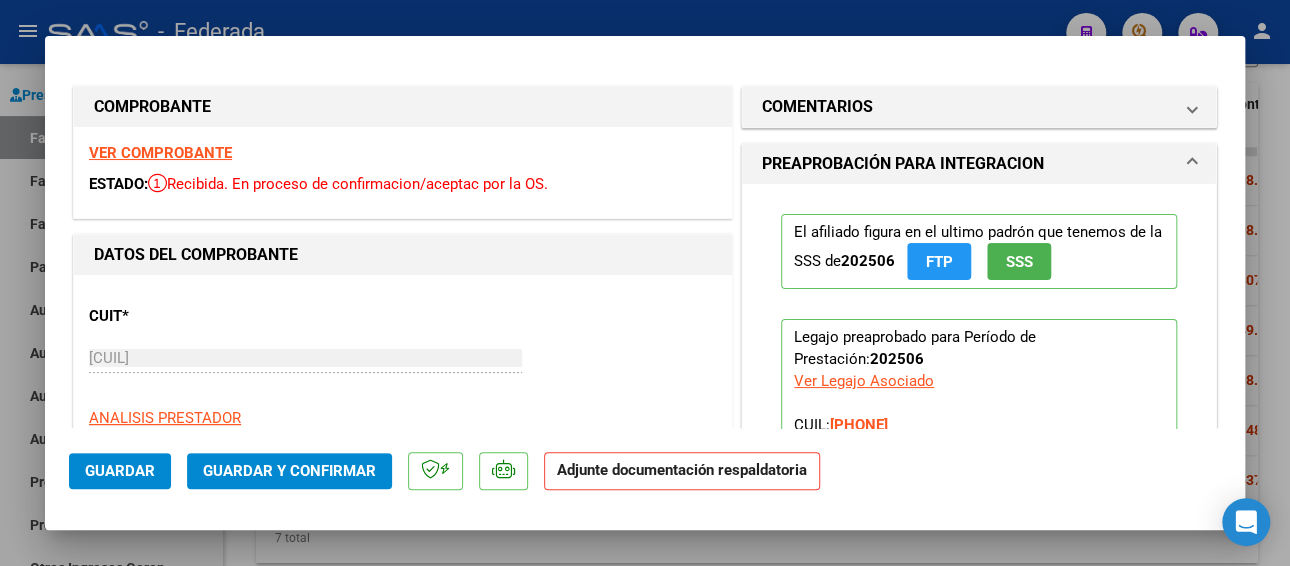 type 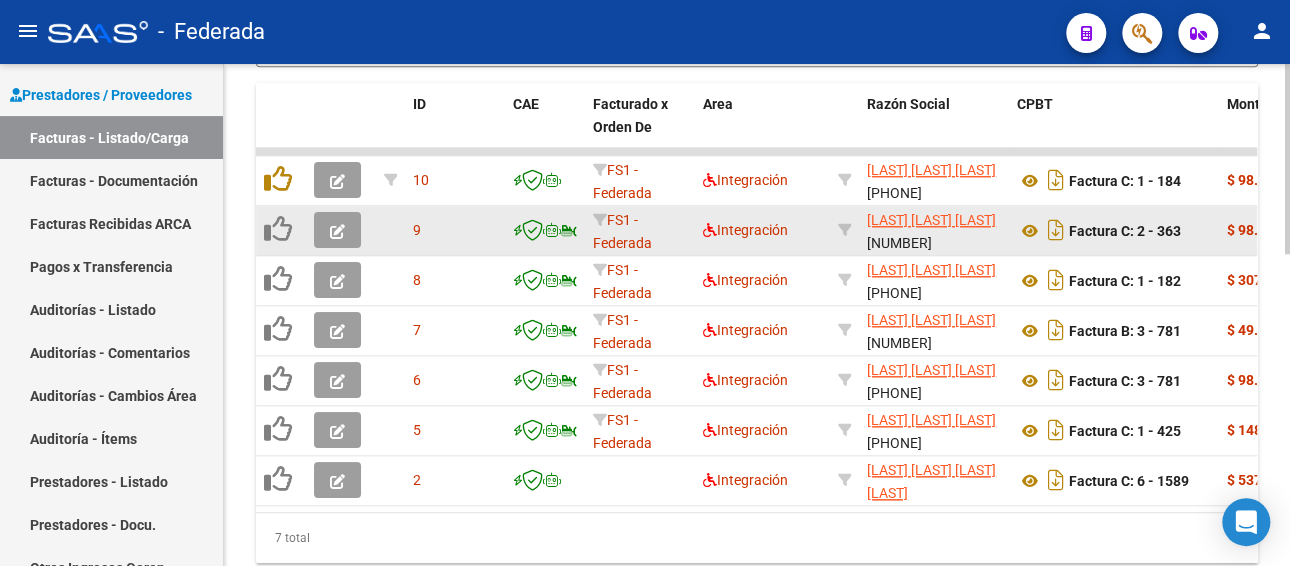 click 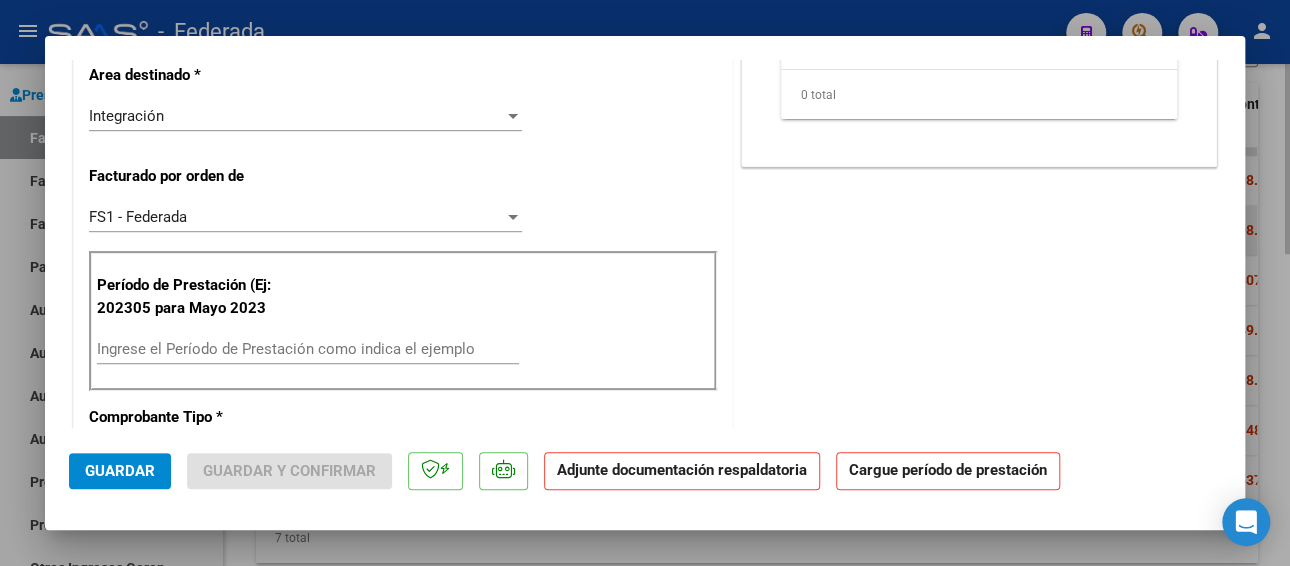 scroll, scrollTop: 0, scrollLeft: 0, axis: both 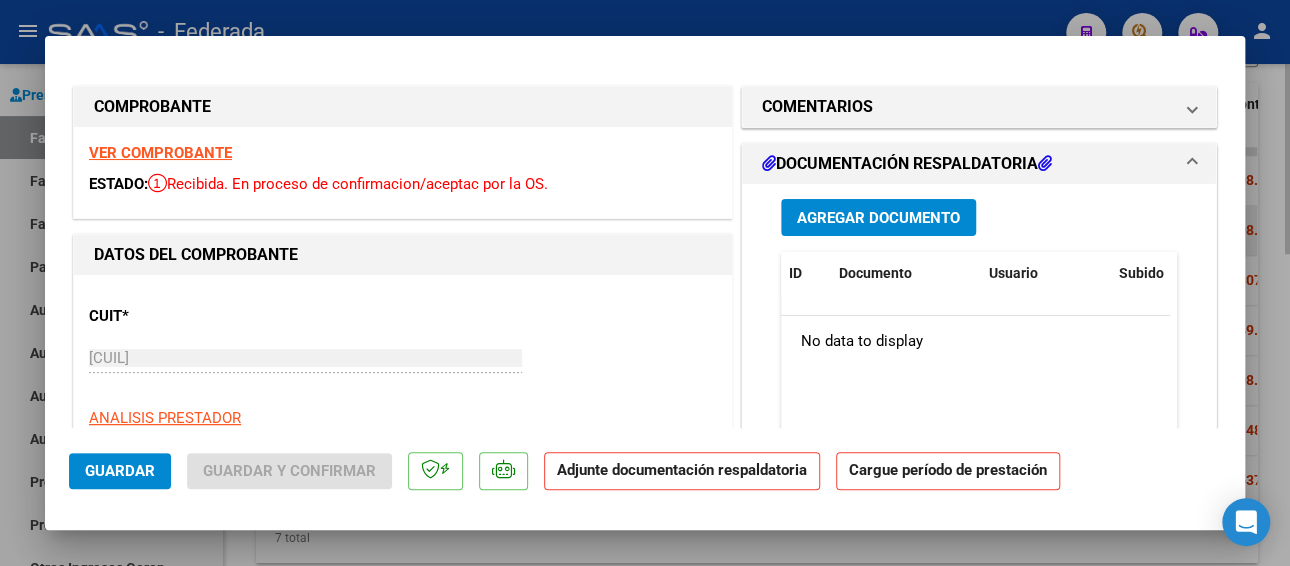 type 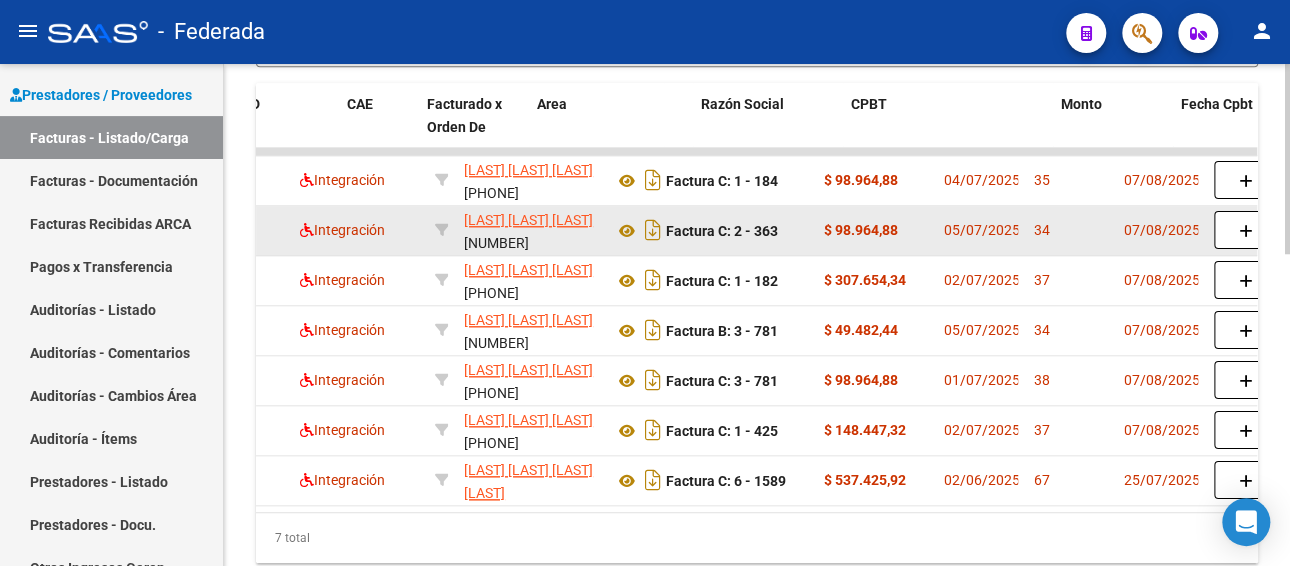 scroll, scrollTop: 0, scrollLeft: 116, axis: horizontal 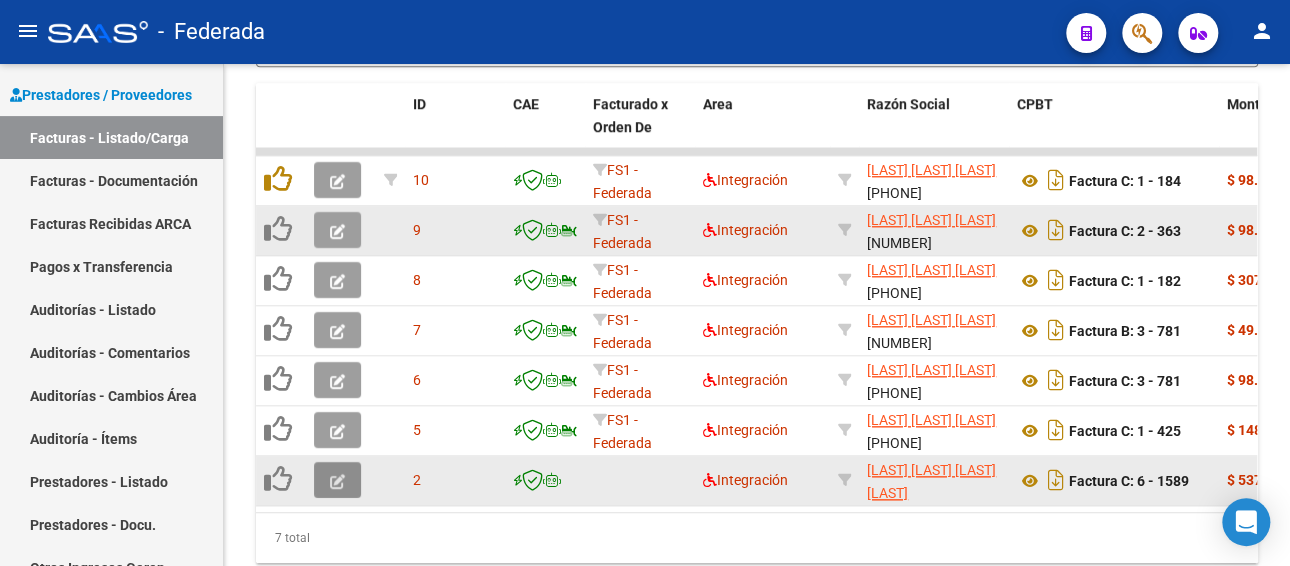 click 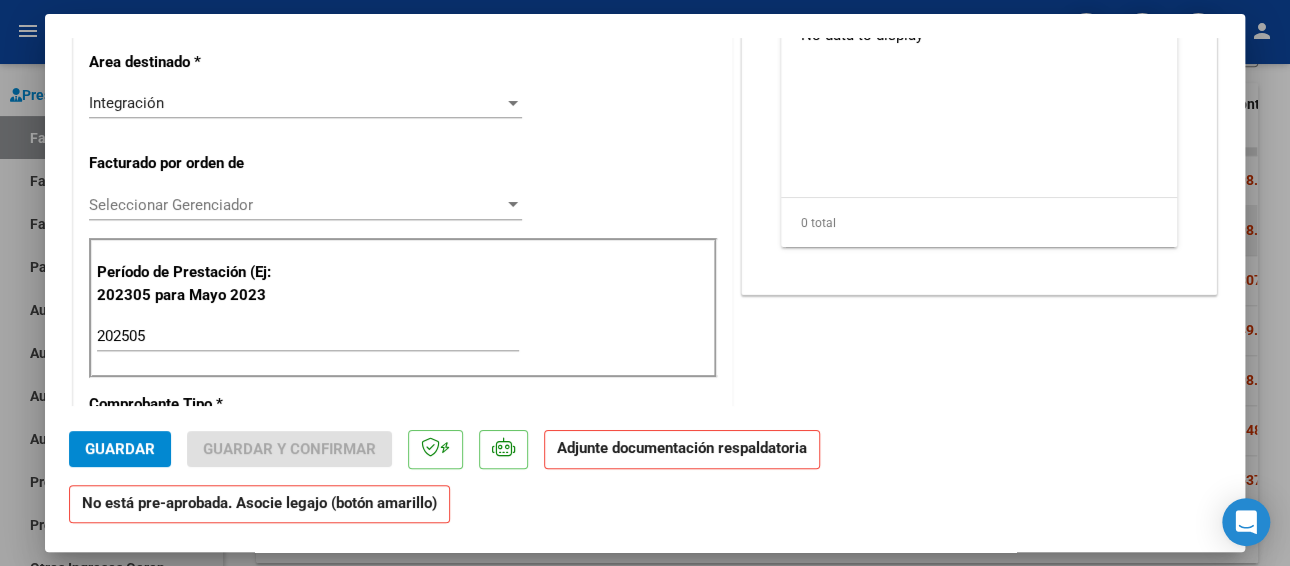 scroll, scrollTop: 600, scrollLeft: 0, axis: vertical 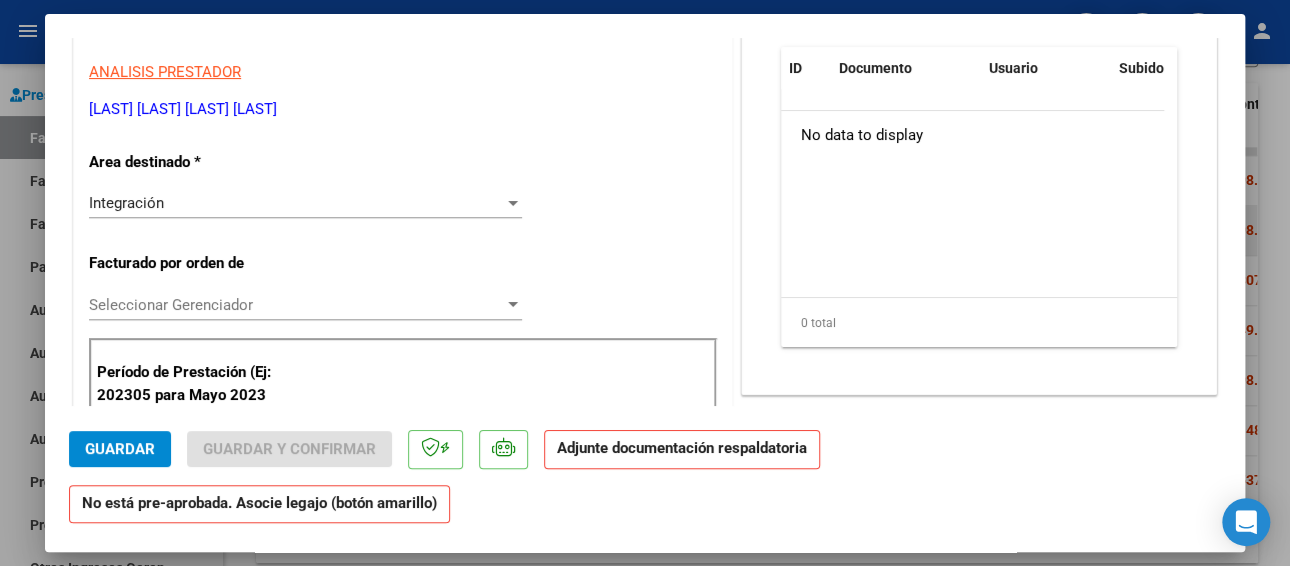 click at bounding box center (513, 304) 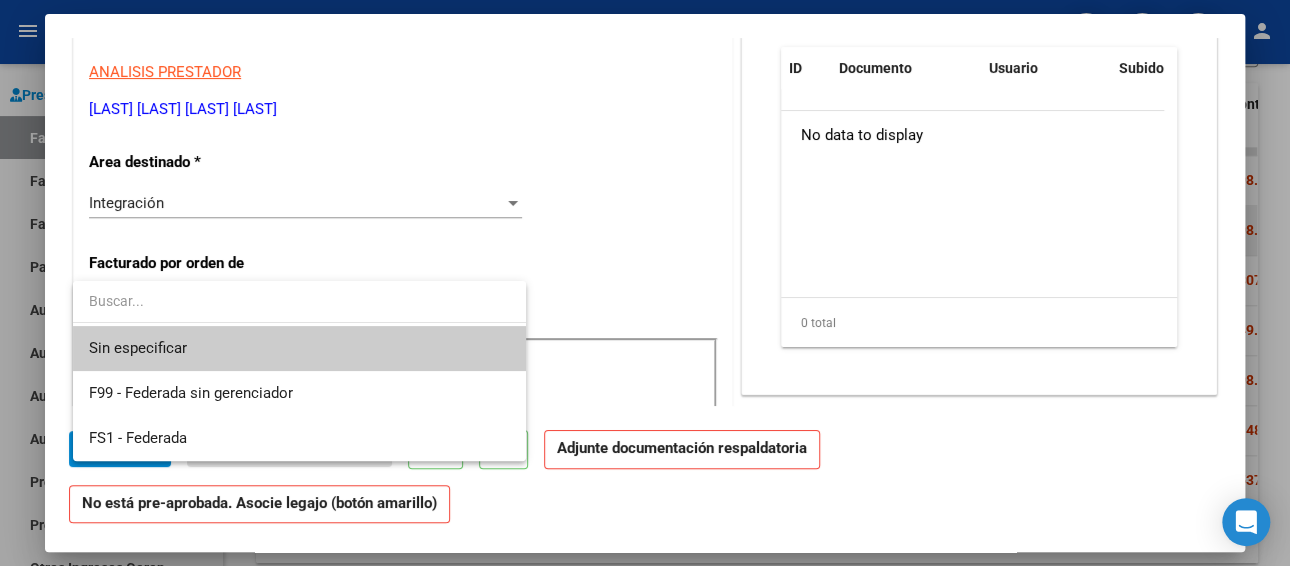 click at bounding box center [645, 283] 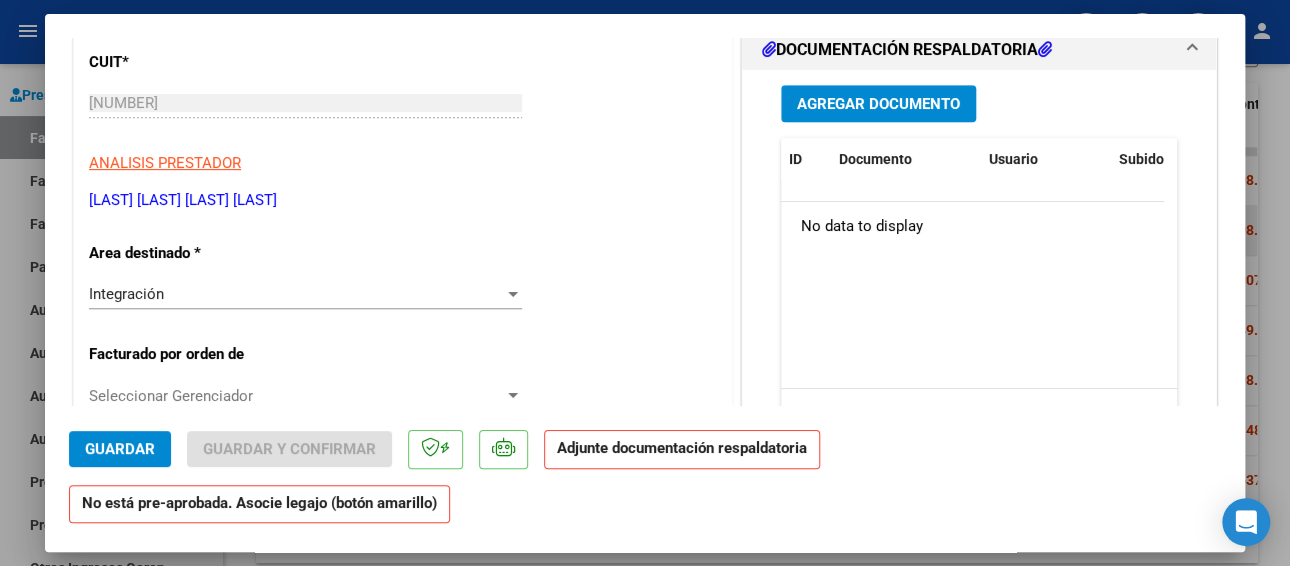 scroll, scrollTop: 0, scrollLeft: 0, axis: both 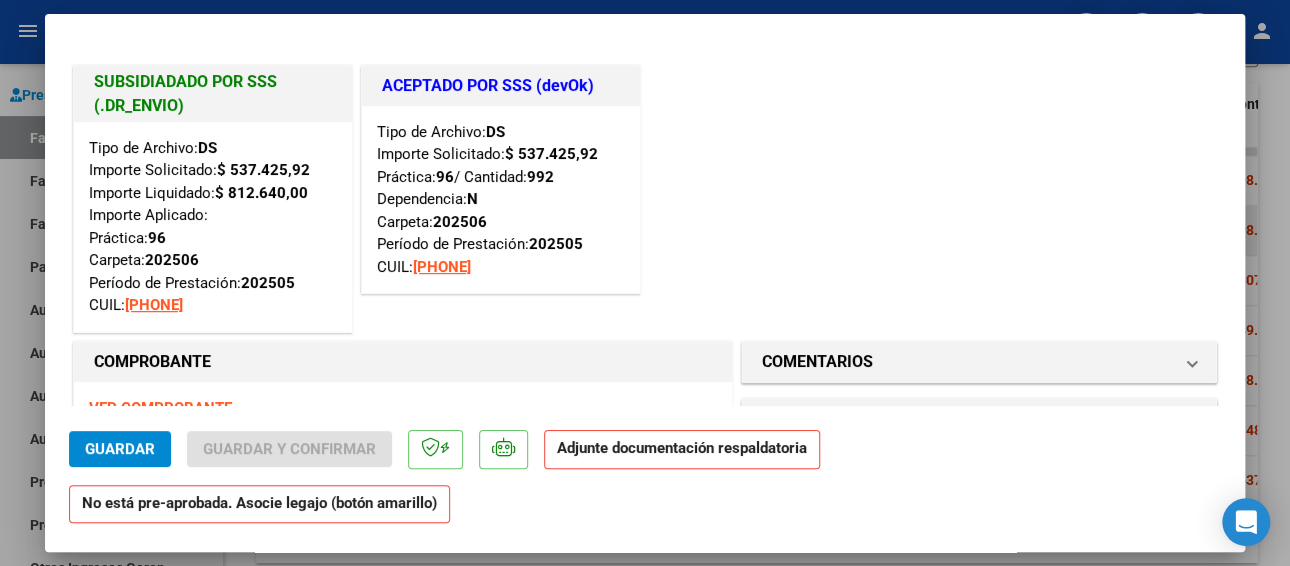 type 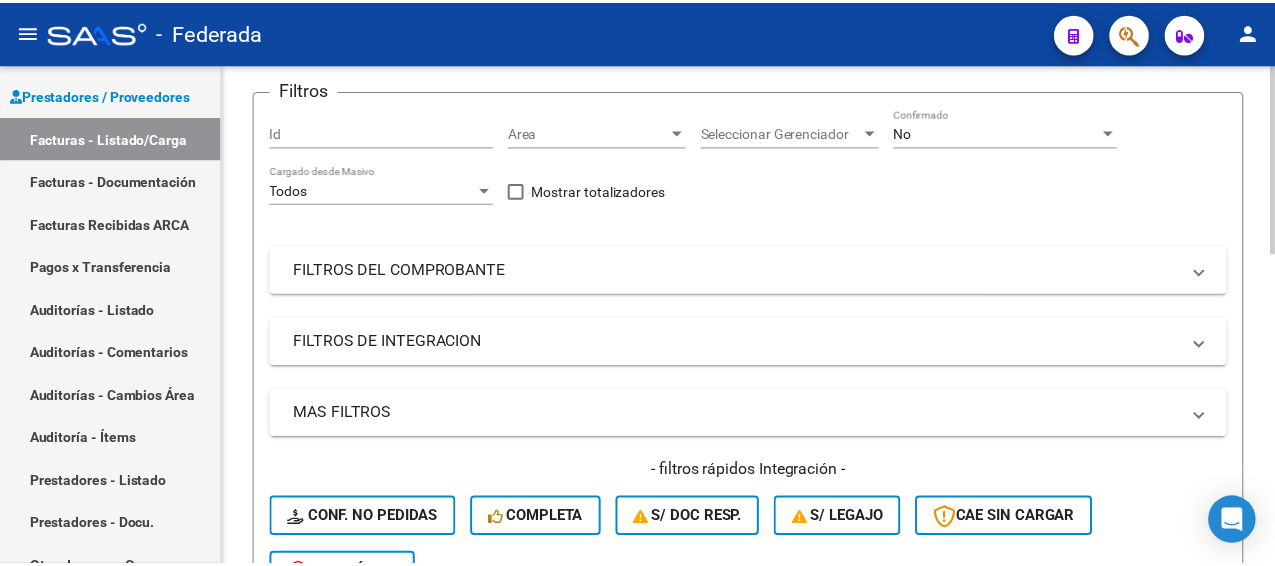 scroll, scrollTop: 0, scrollLeft: 0, axis: both 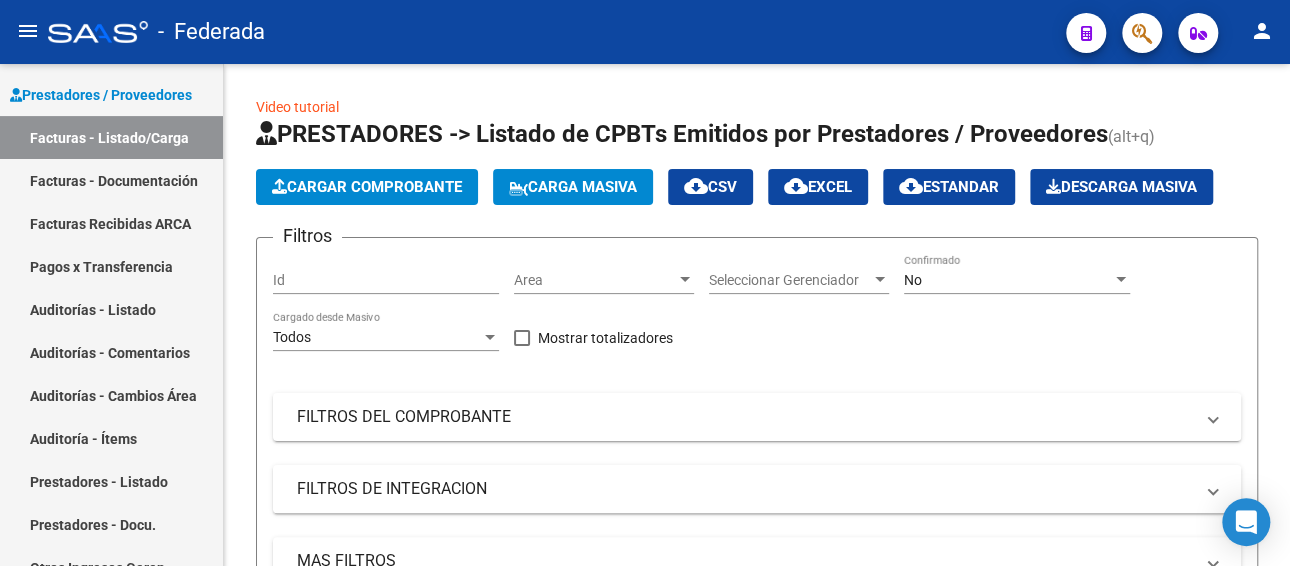 click on "person" 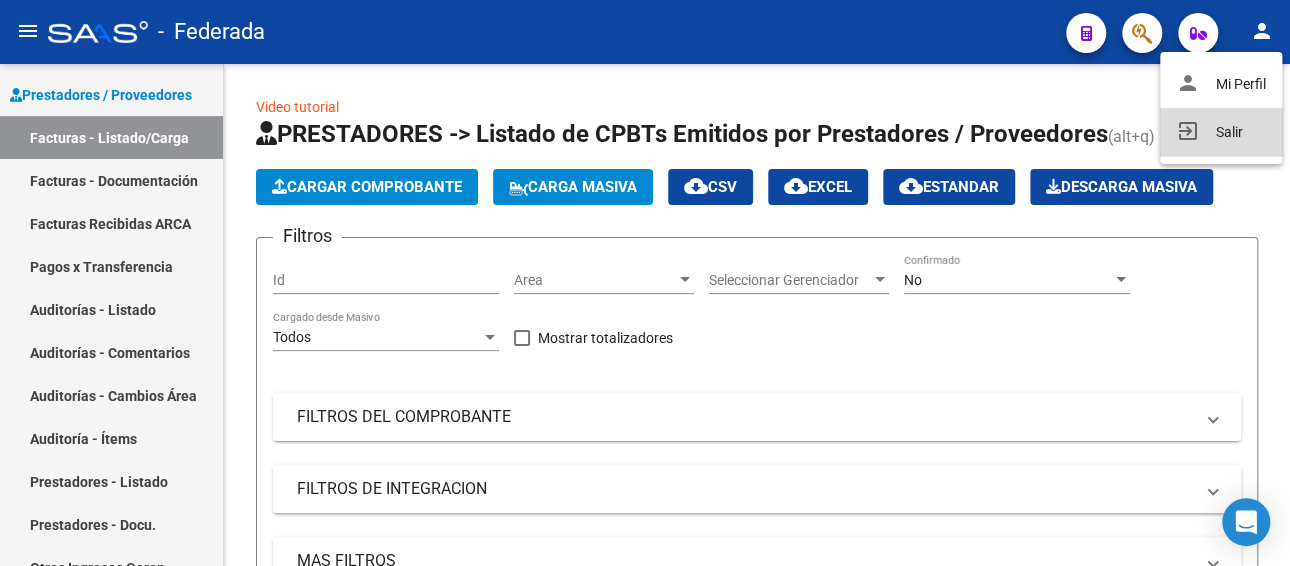 click on "exit_to_app  Salir" at bounding box center [1221, 132] 